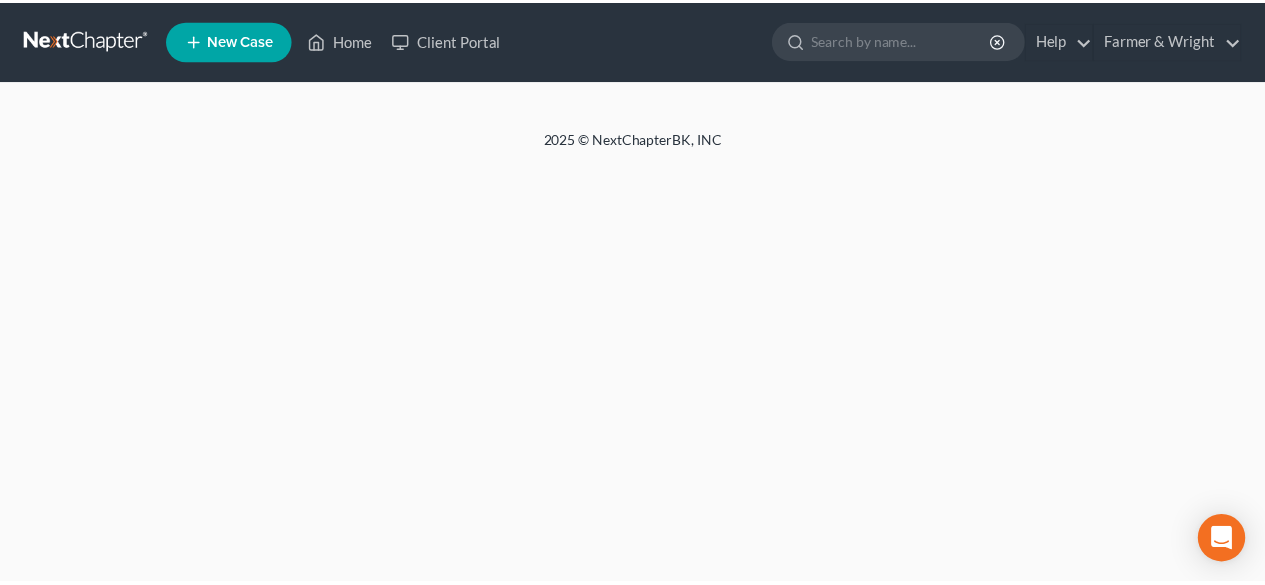 scroll, scrollTop: 0, scrollLeft: 0, axis: both 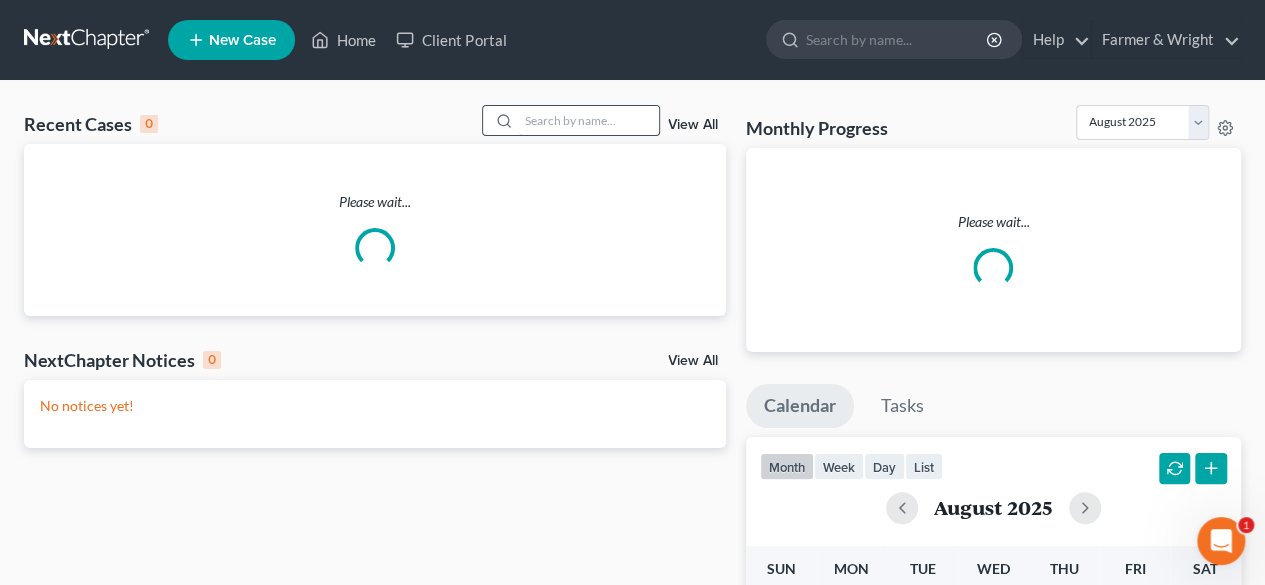 click at bounding box center (589, 120) 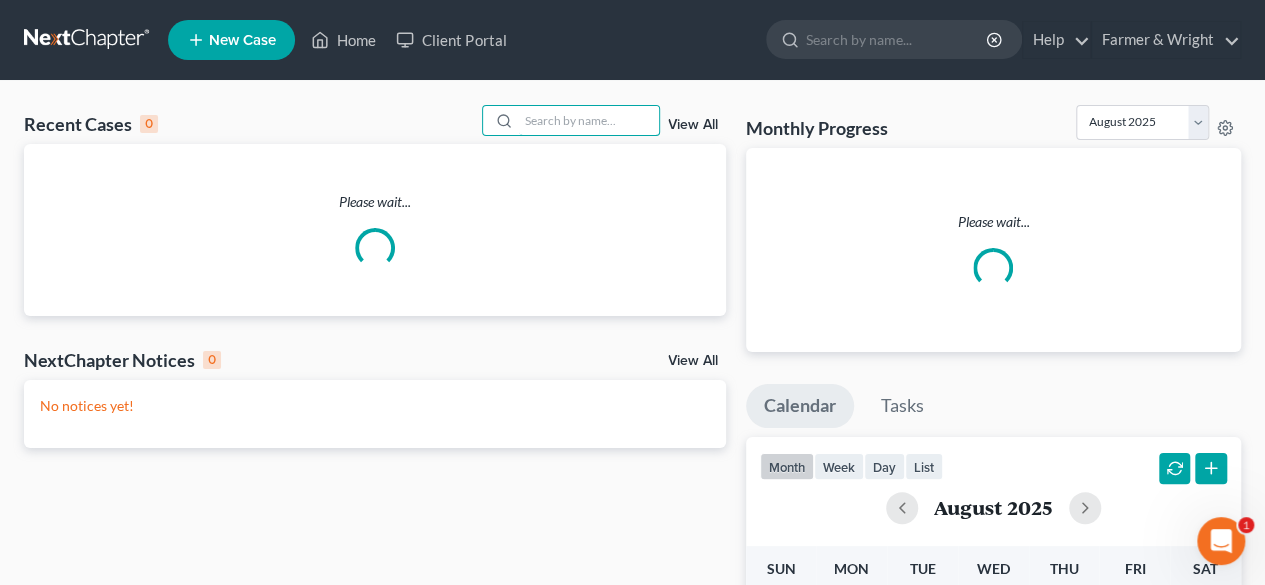 paste on "19-50846" 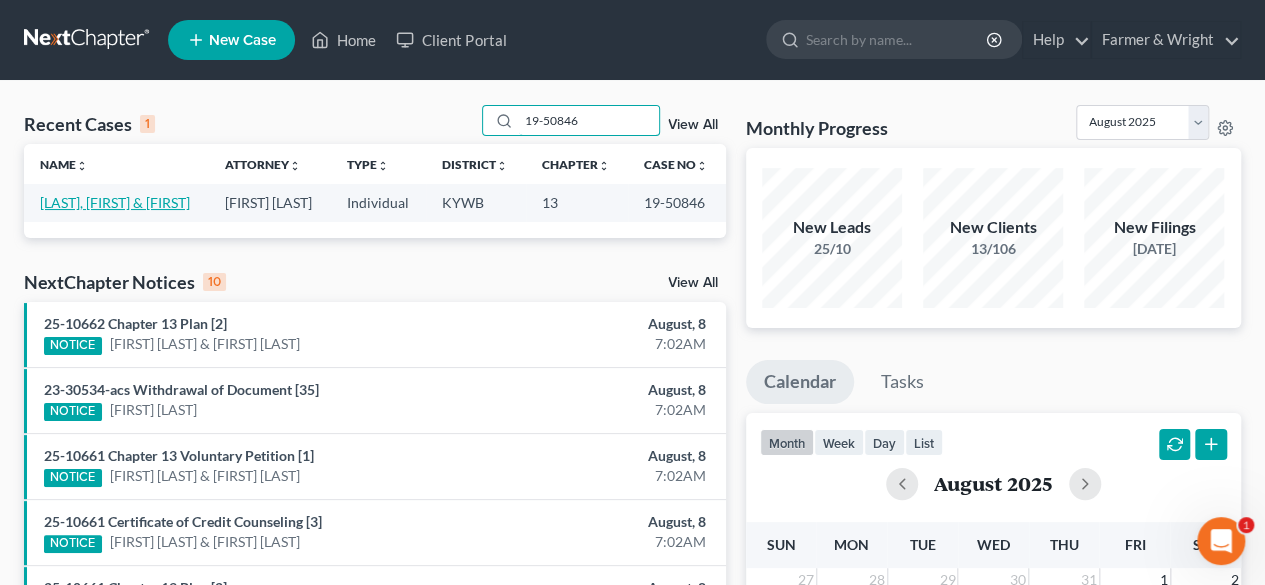 type on "19-50846" 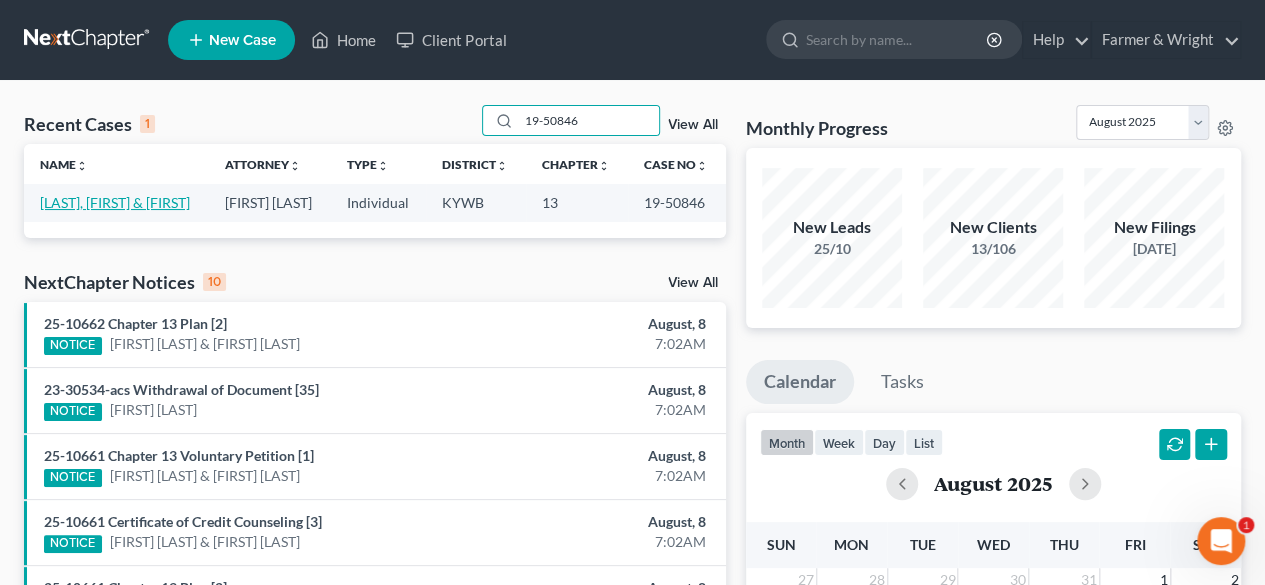 click on "[LAST], [FIRST] & [FIRST]" at bounding box center (115, 202) 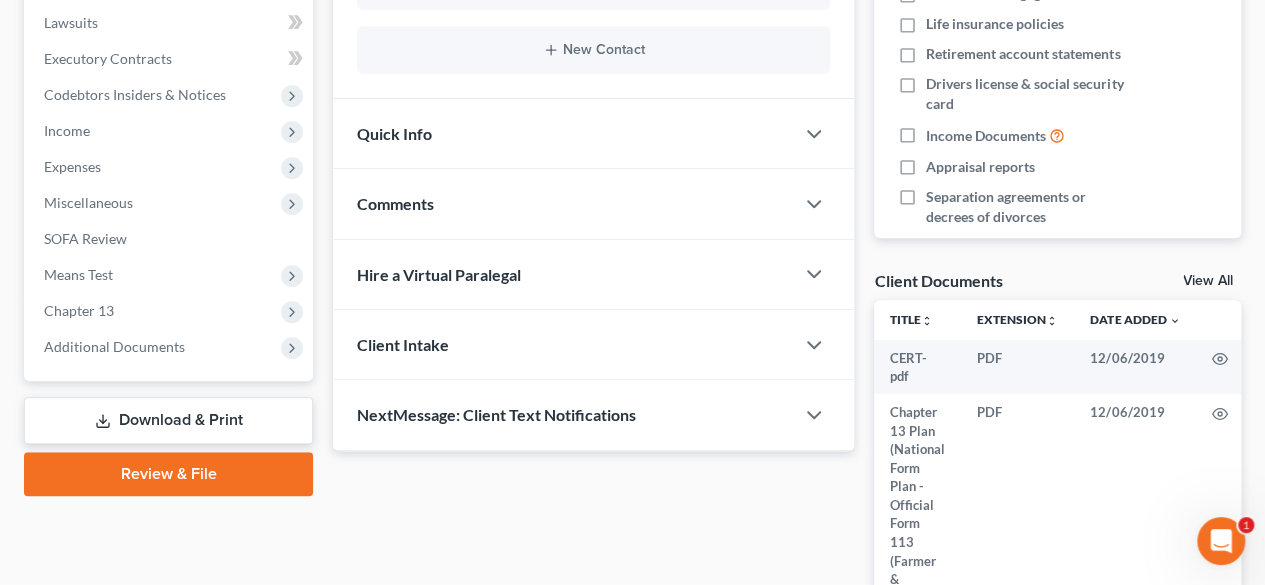 scroll, scrollTop: 600, scrollLeft: 0, axis: vertical 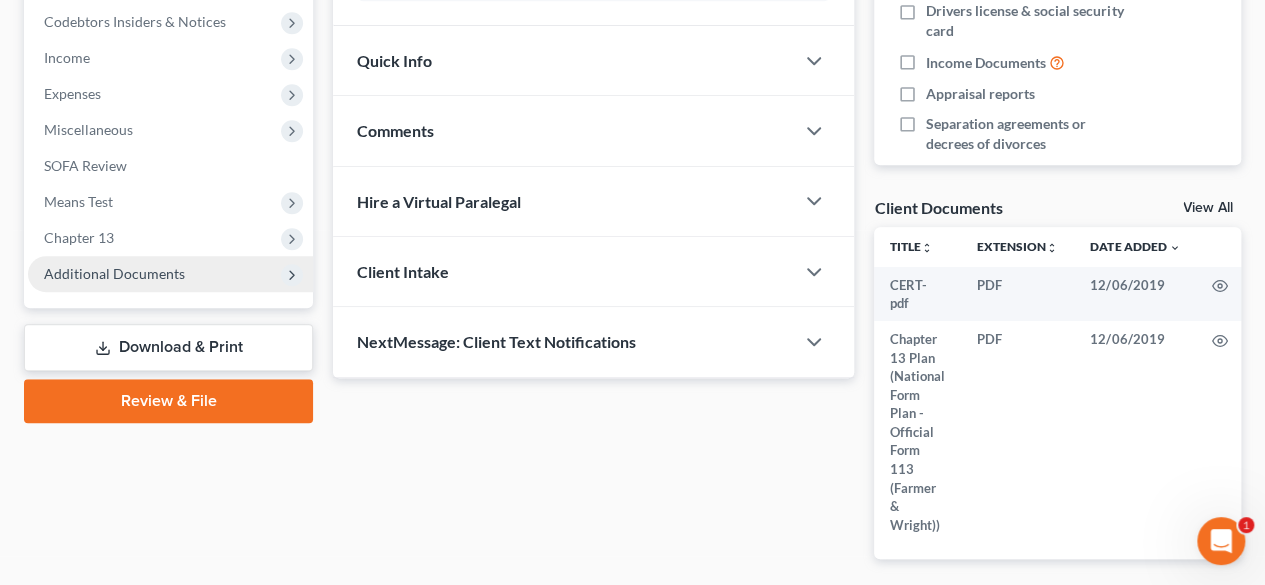click on "Additional Documents" at bounding box center [114, 273] 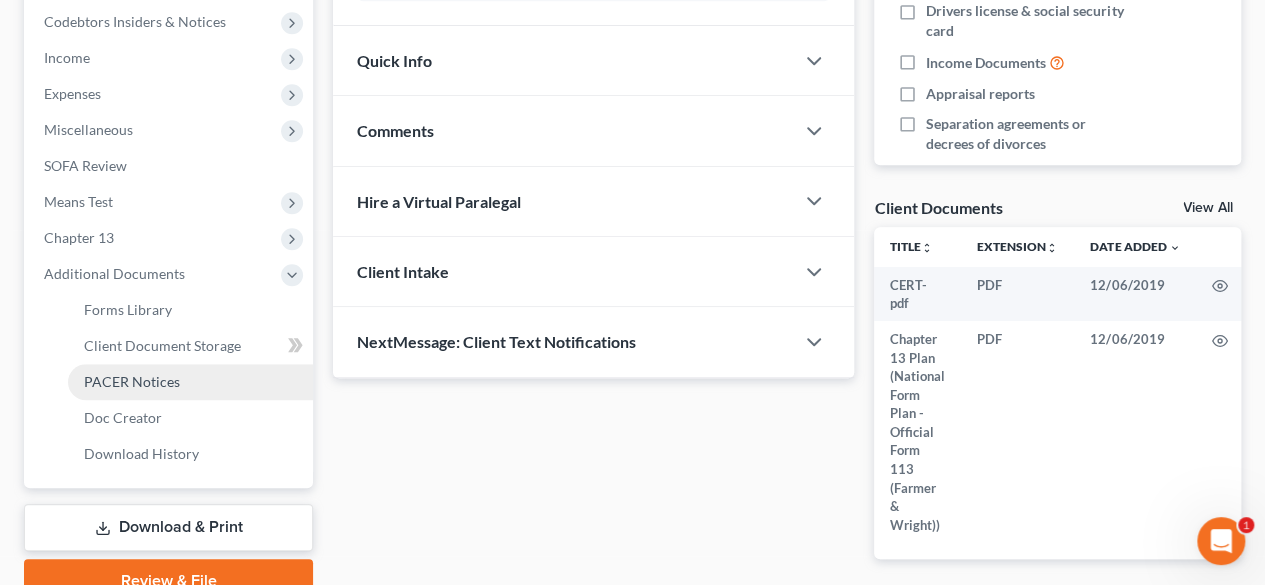 click on "PACER Notices" at bounding box center [132, 381] 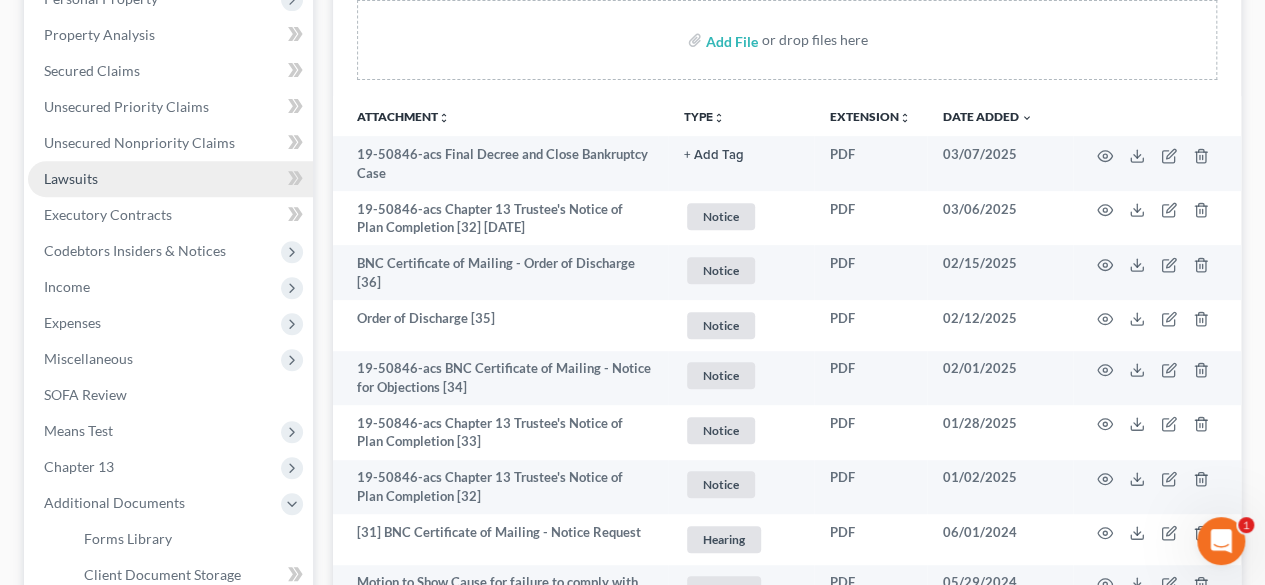 scroll, scrollTop: 500, scrollLeft: 0, axis: vertical 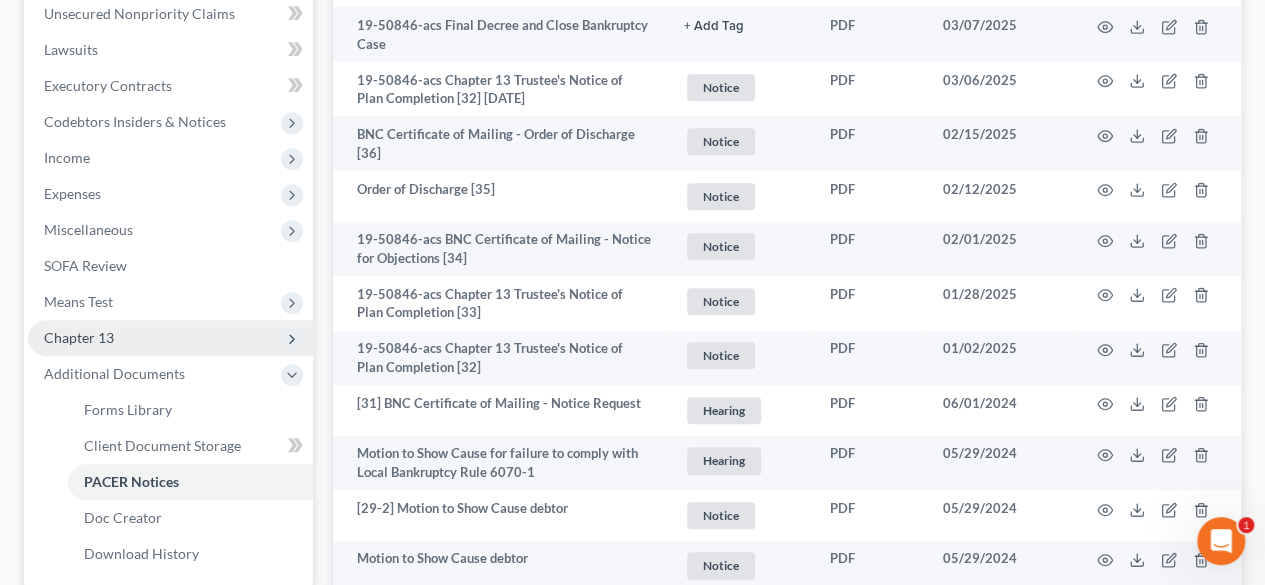 drag, startPoint x: 104, startPoint y: 347, endPoint x: 191, endPoint y: 321, distance: 90.80198 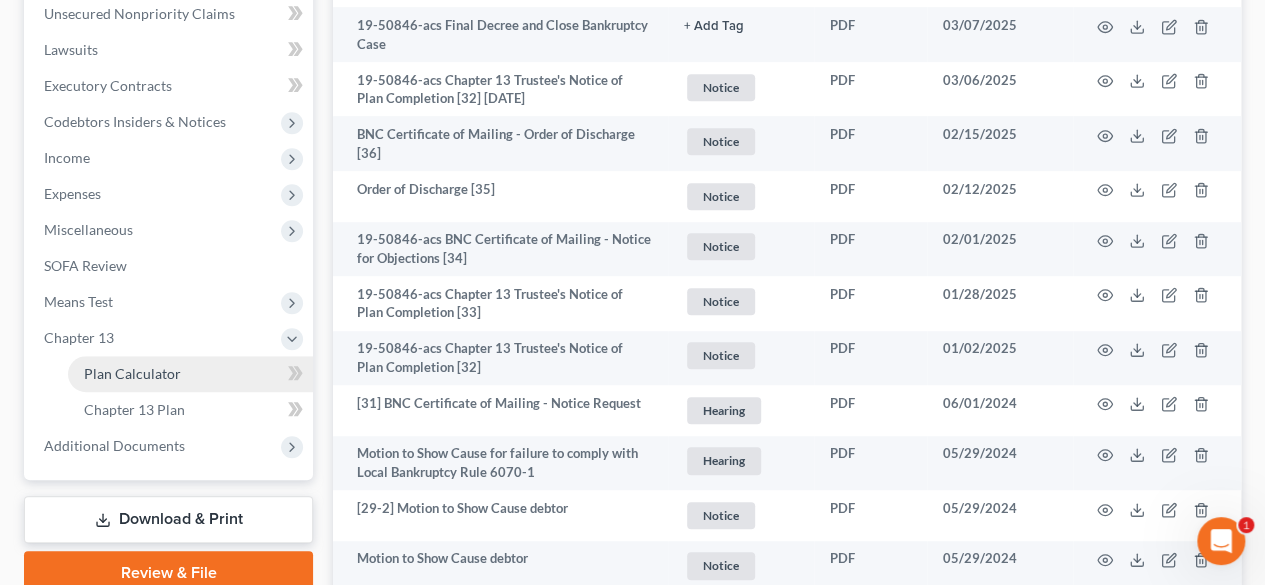 click on "Plan Calculator" at bounding box center (132, 373) 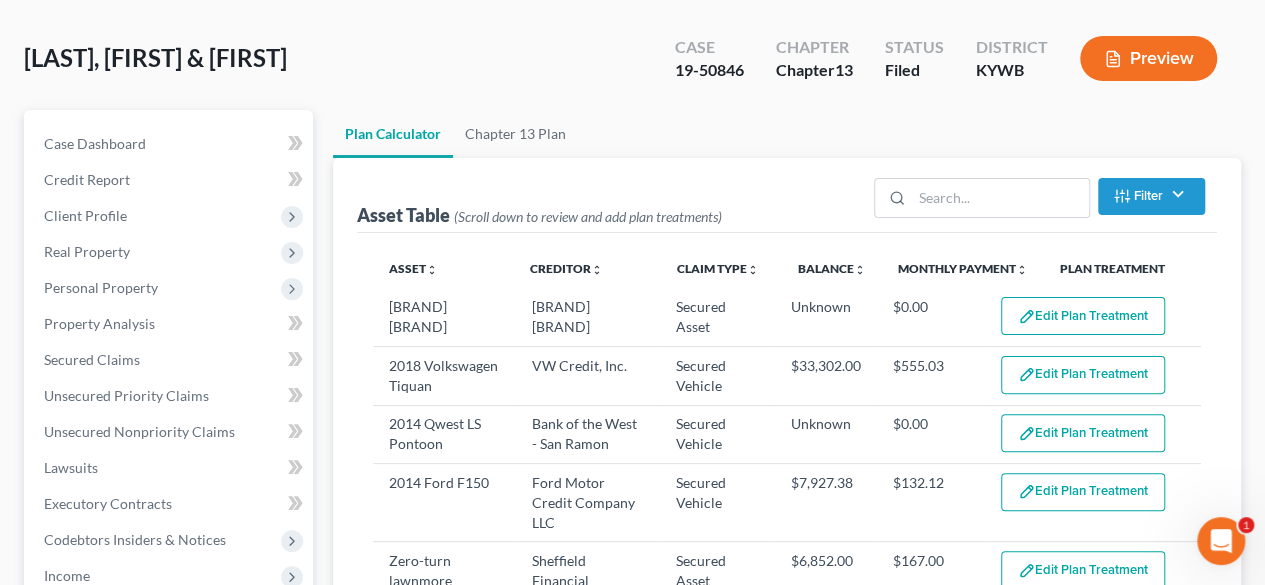 scroll, scrollTop: 200, scrollLeft: 0, axis: vertical 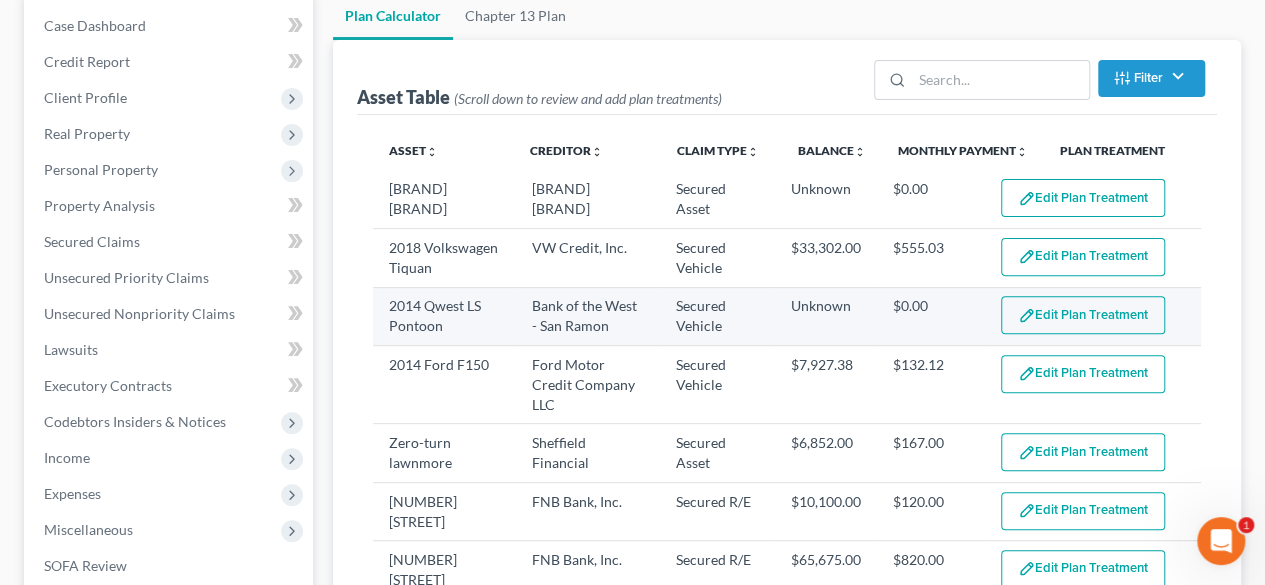 select on "59" 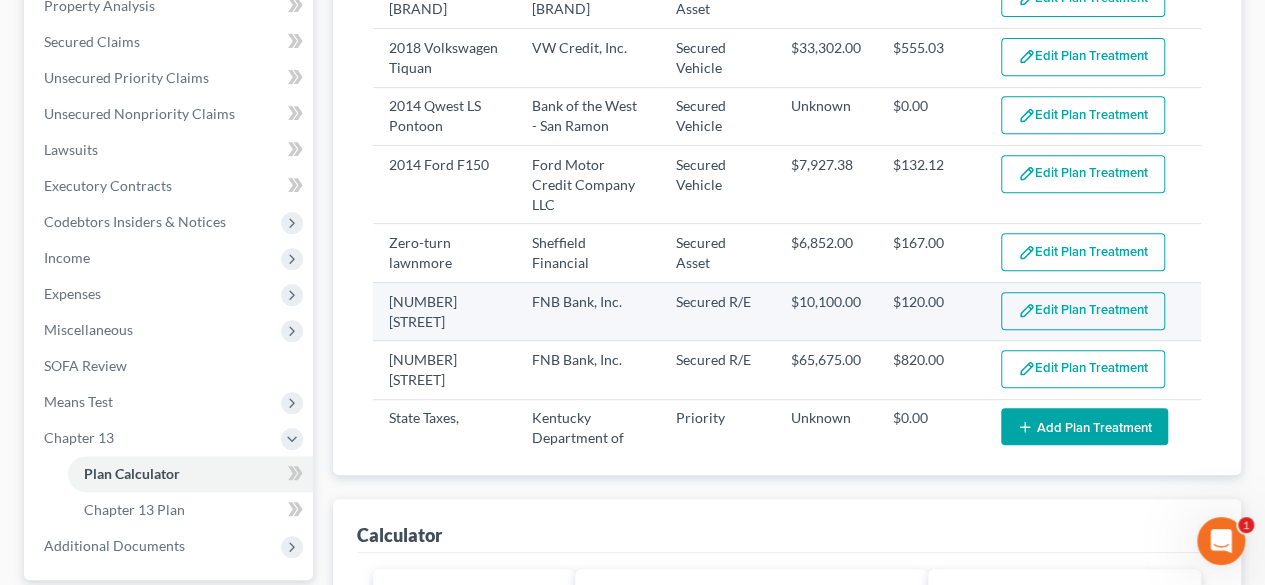 scroll, scrollTop: 300, scrollLeft: 0, axis: vertical 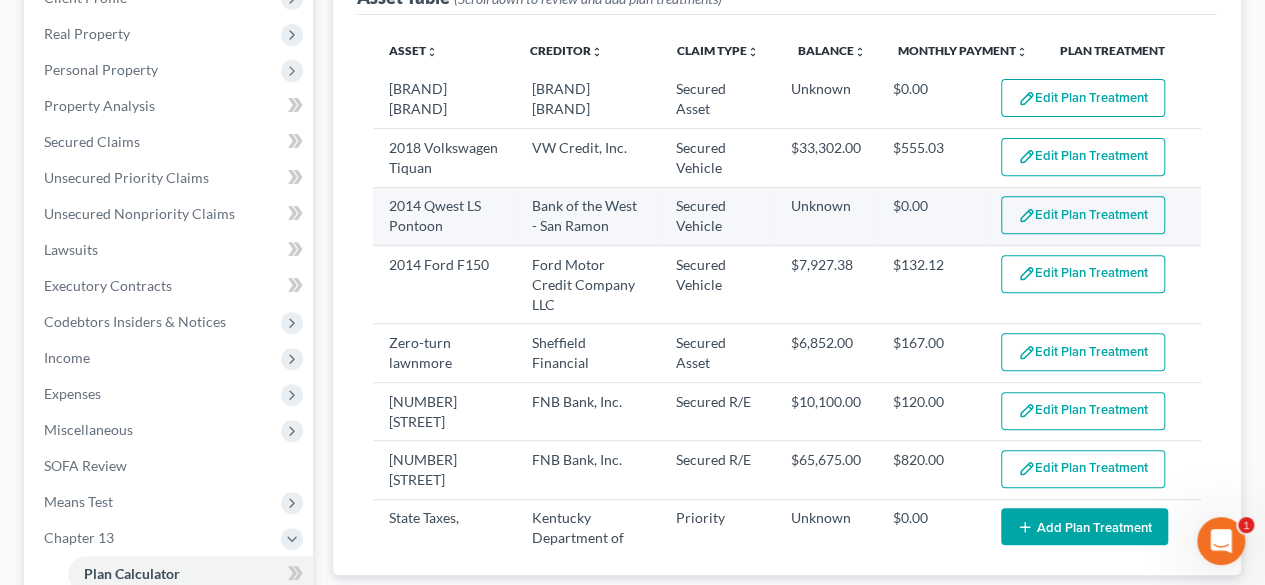 click on "Edit Plan Treatment" at bounding box center [1083, 215] 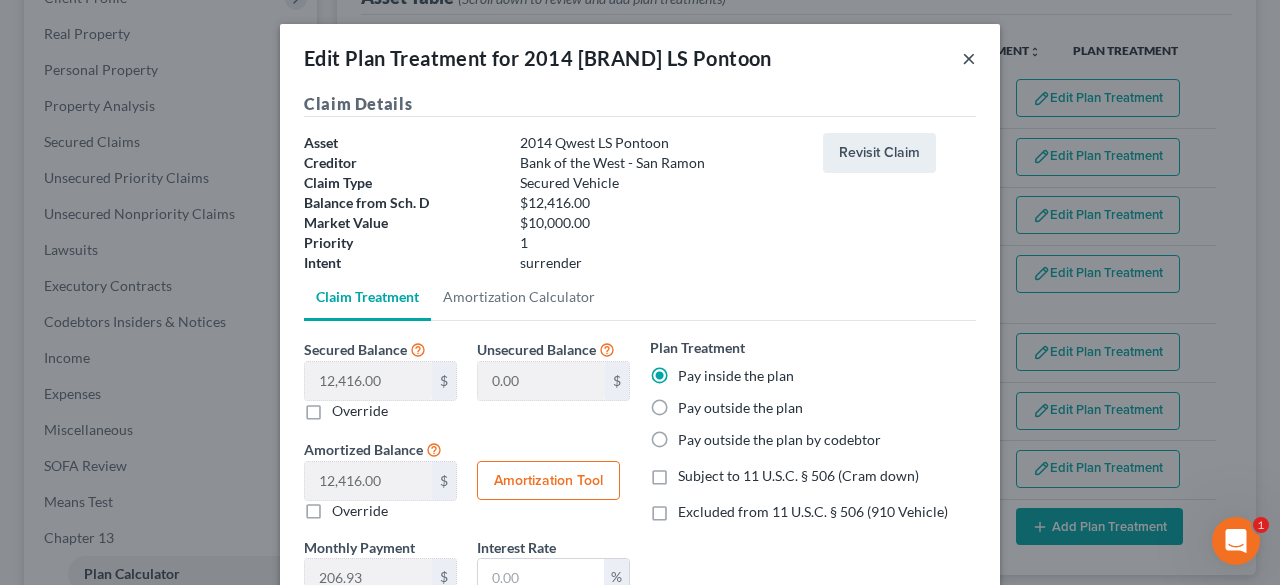 click on "×" at bounding box center [969, 58] 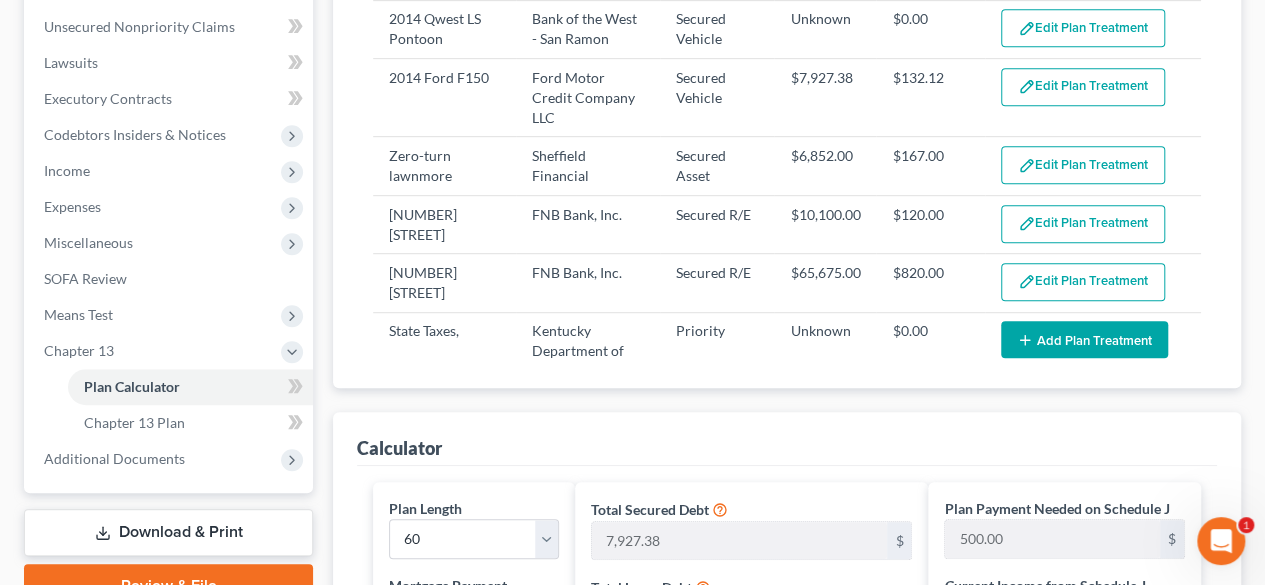 scroll, scrollTop: 600, scrollLeft: 0, axis: vertical 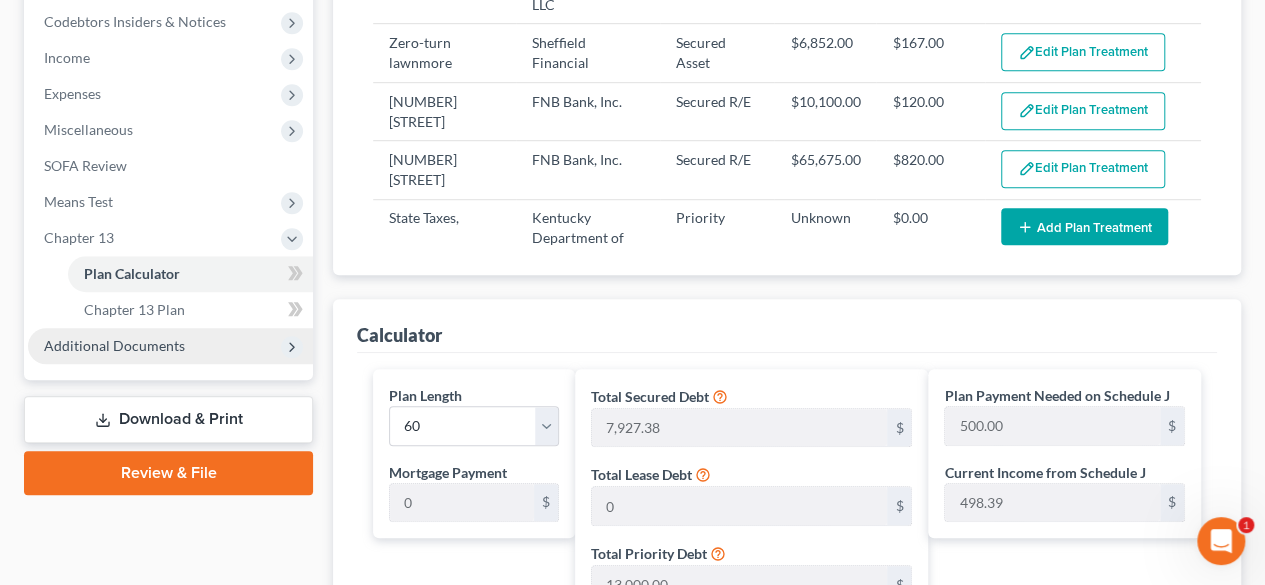 click on "Additional Documents" at bounding box center (114, 345) 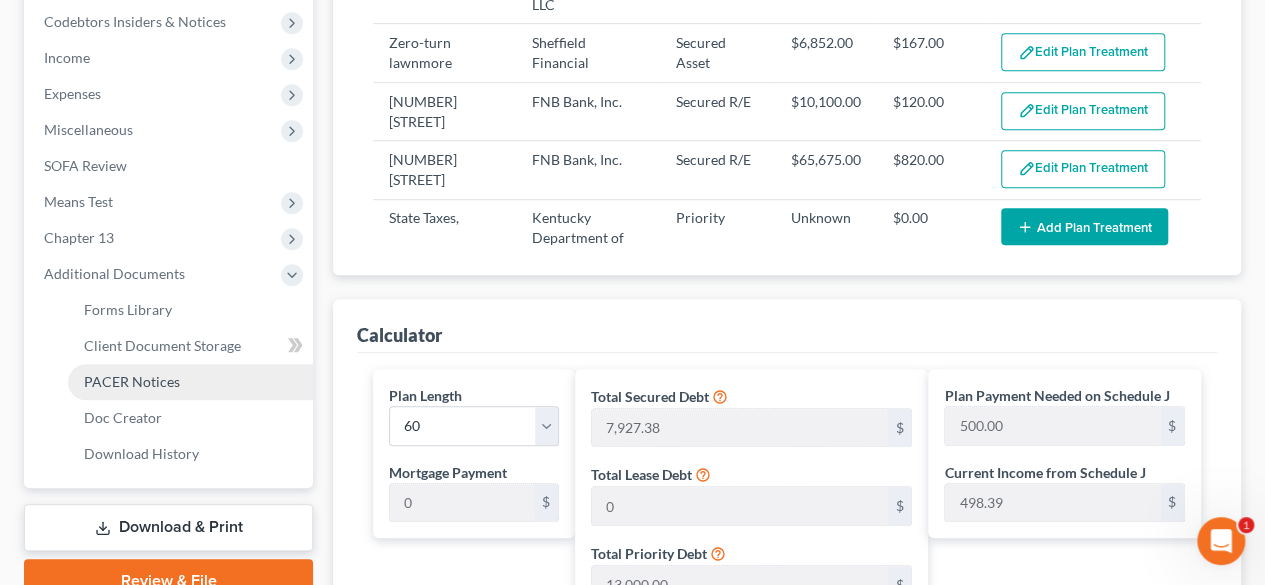 click on "PACER Notices" at bounding box center (132, 381) 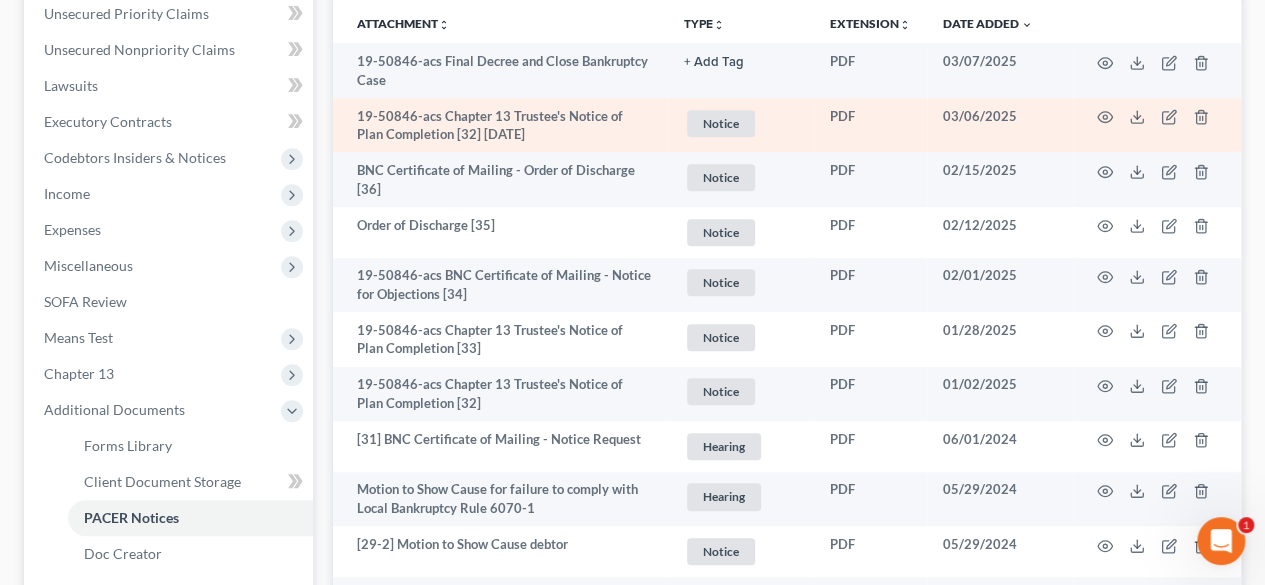 scroll, scrollTop: 300, scrollLeft: 0, axis: vertical 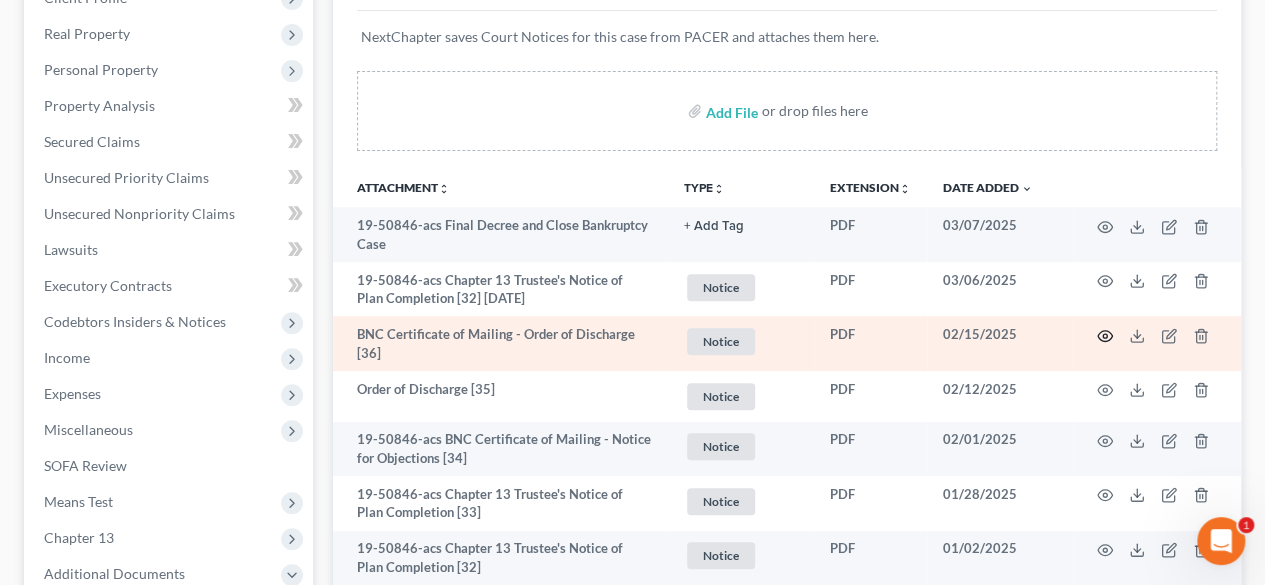 click 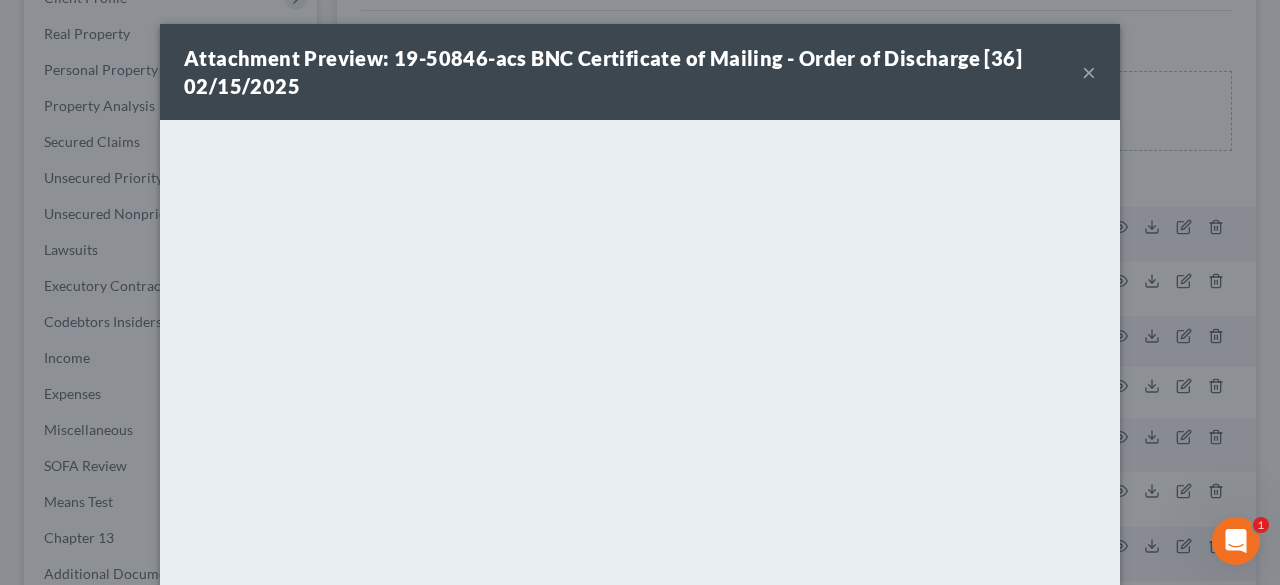 click on "×" at bounding box center [1089, 72] 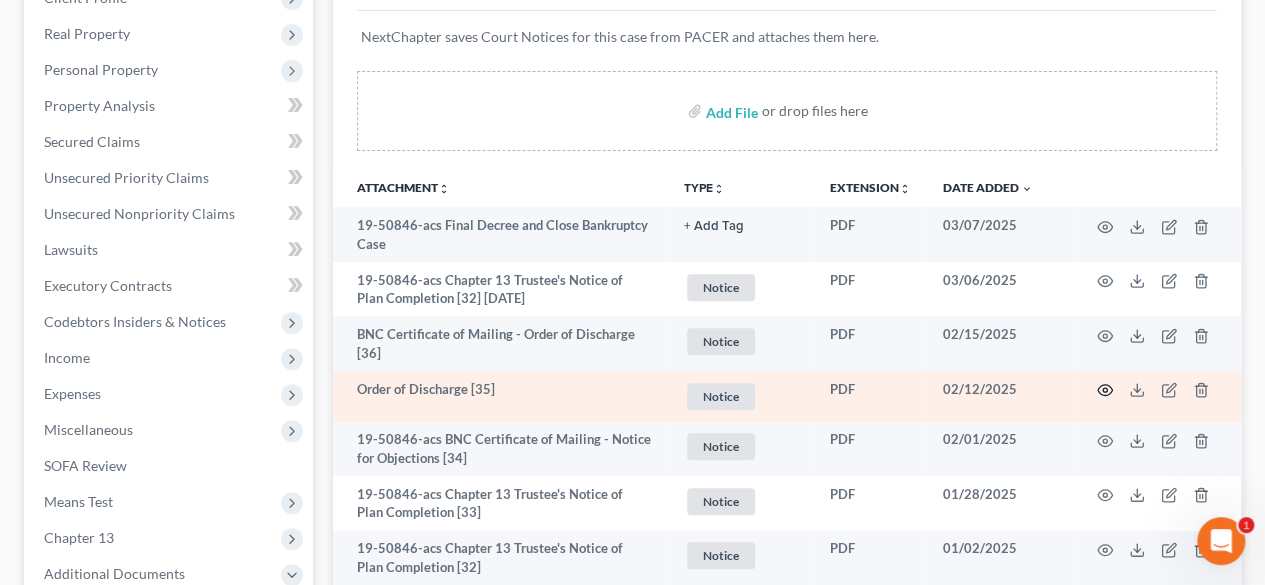 click 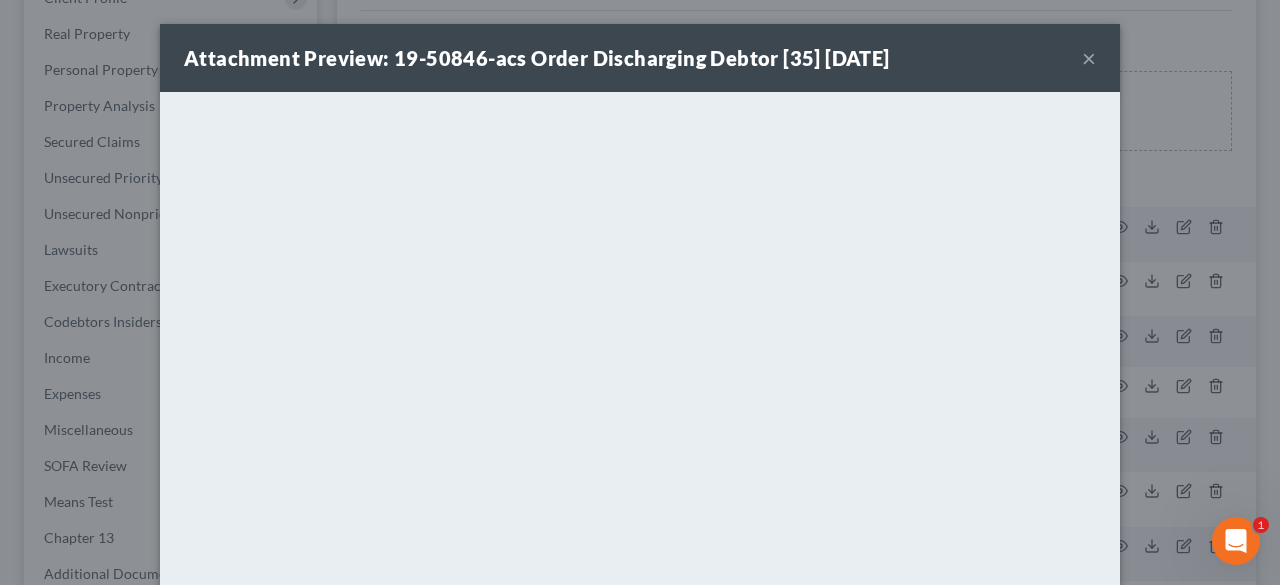 click on "×" at bounding box center (1089, 58) 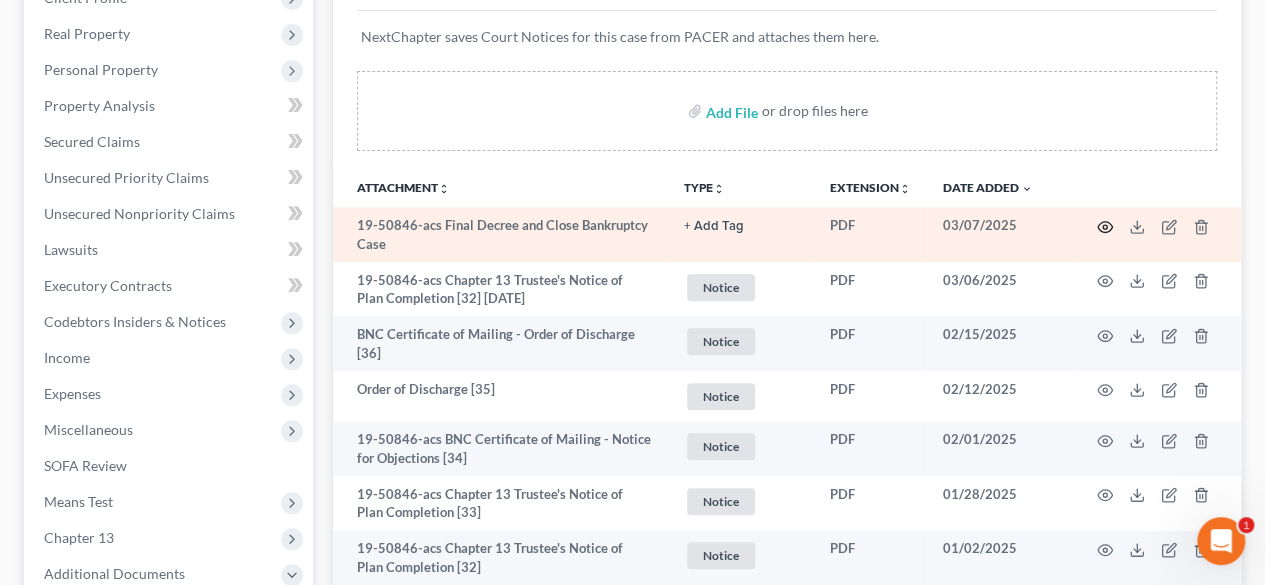 click 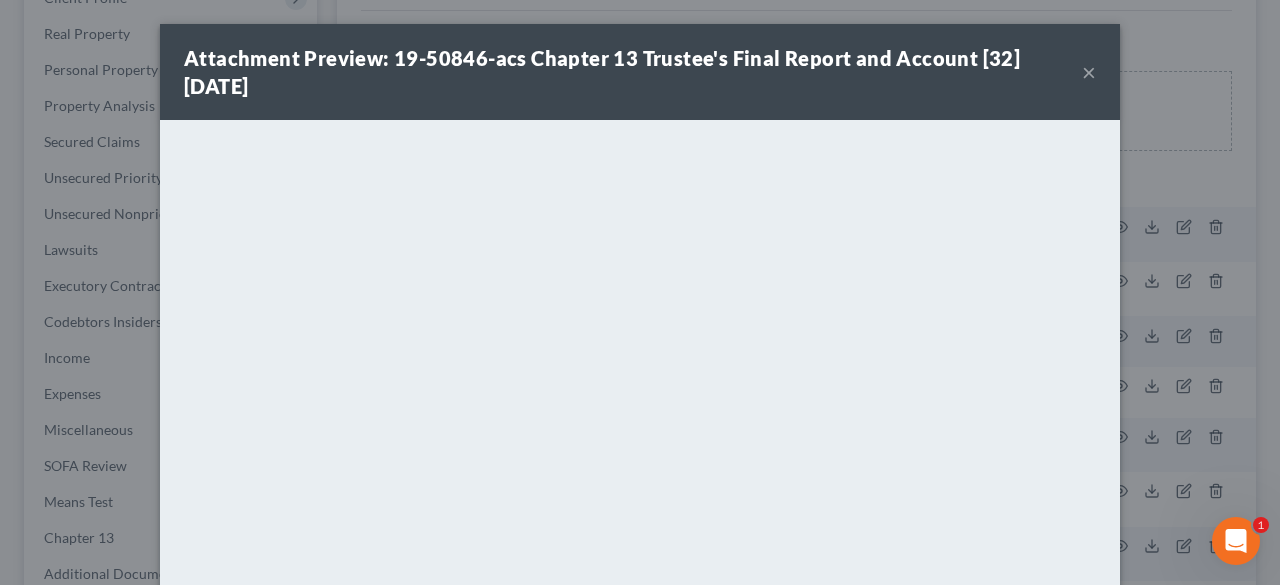 click on "×" at bounding box center [1089, 72] 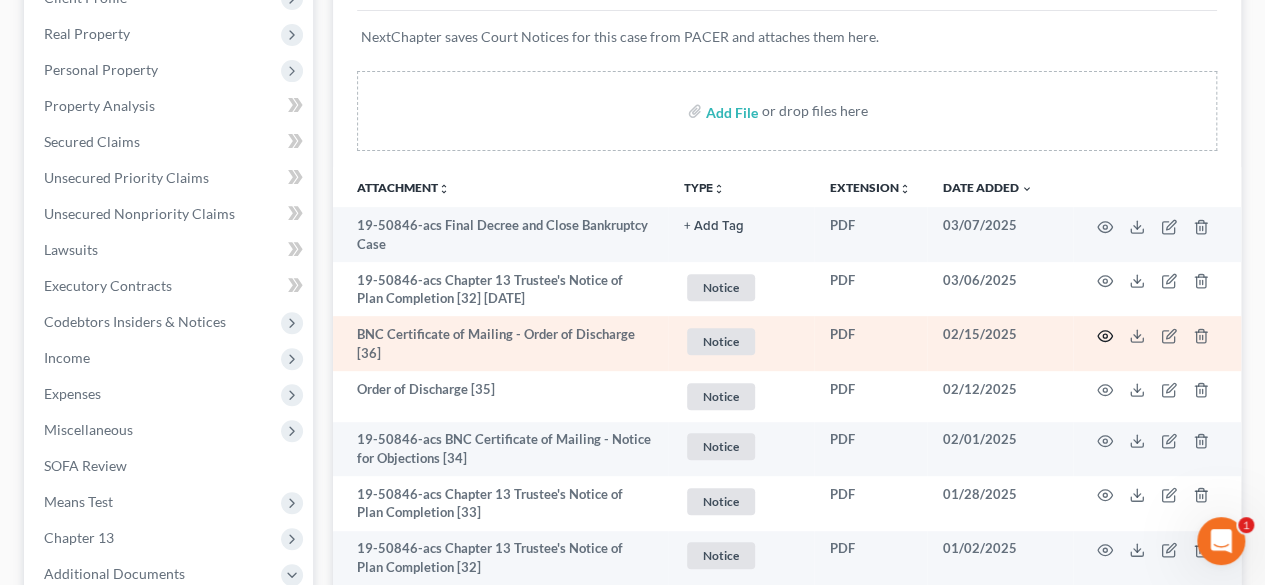 click 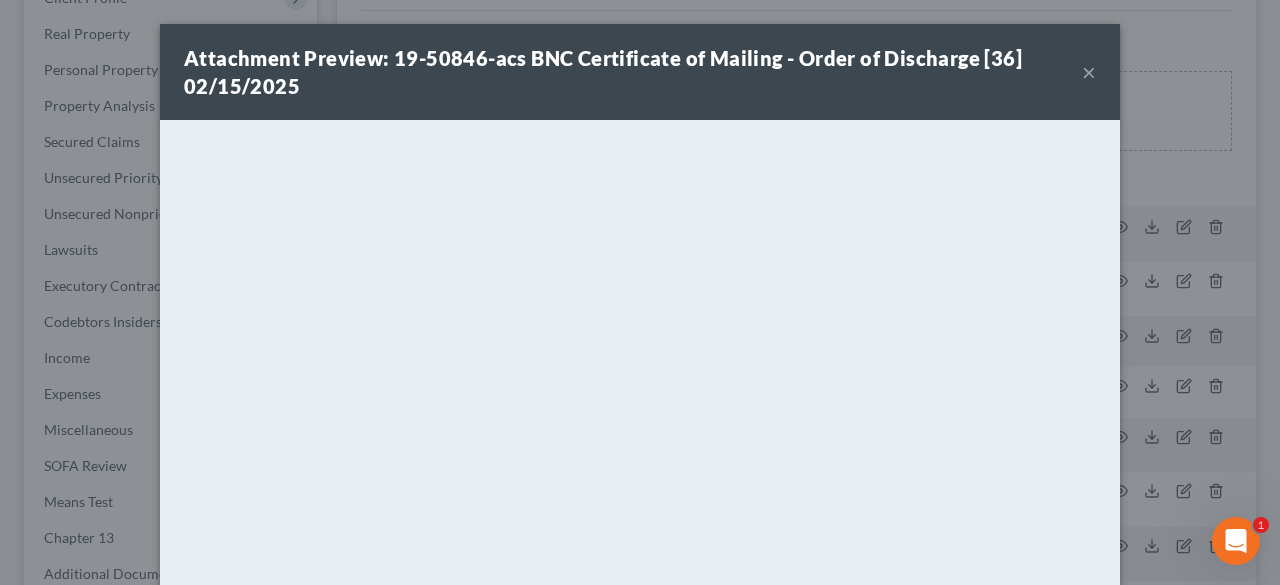 click on "×" at bounding box center [1089, 72] 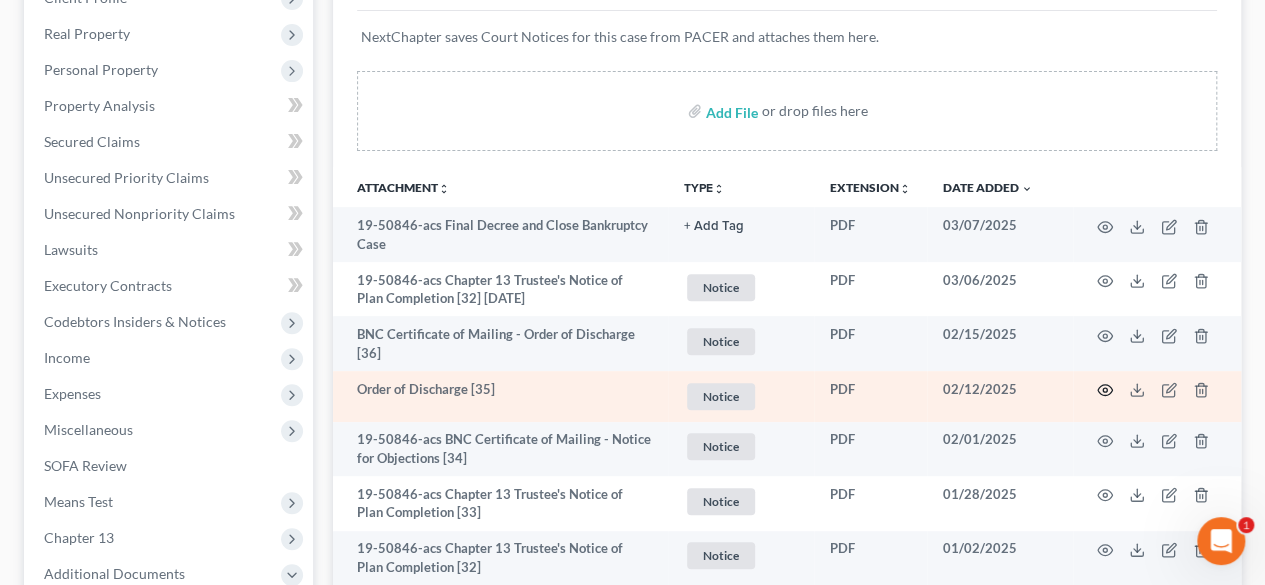 click 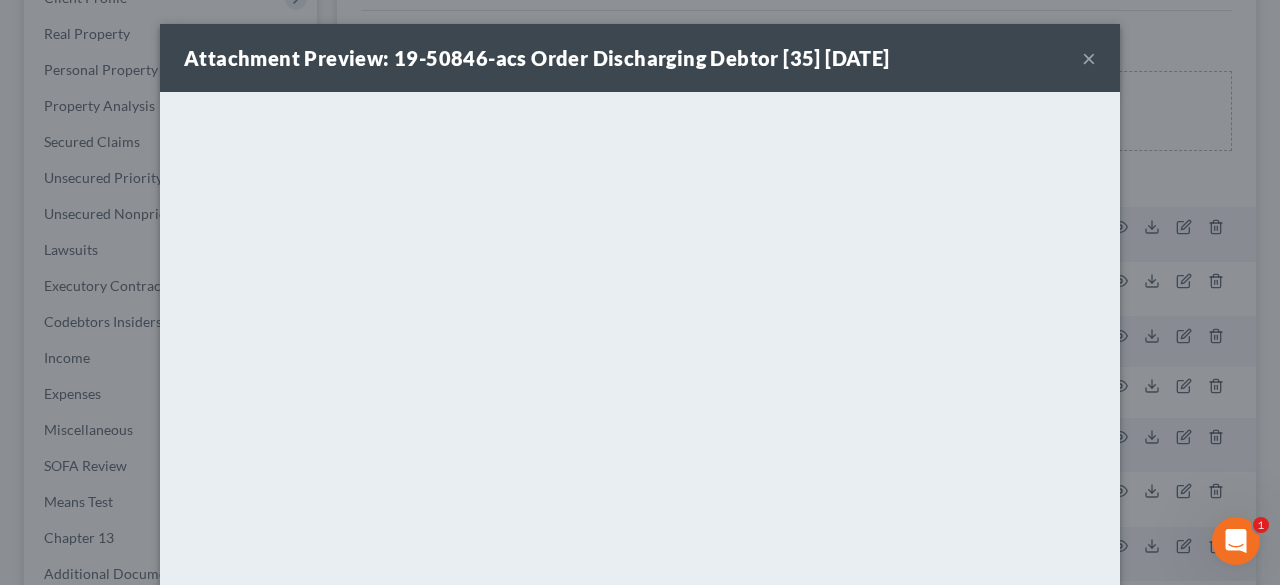 click on "Attachment Preview: 19-50846-acs Order Discharging Debtor [35] [DATE]" at bounding box center (537, 58) 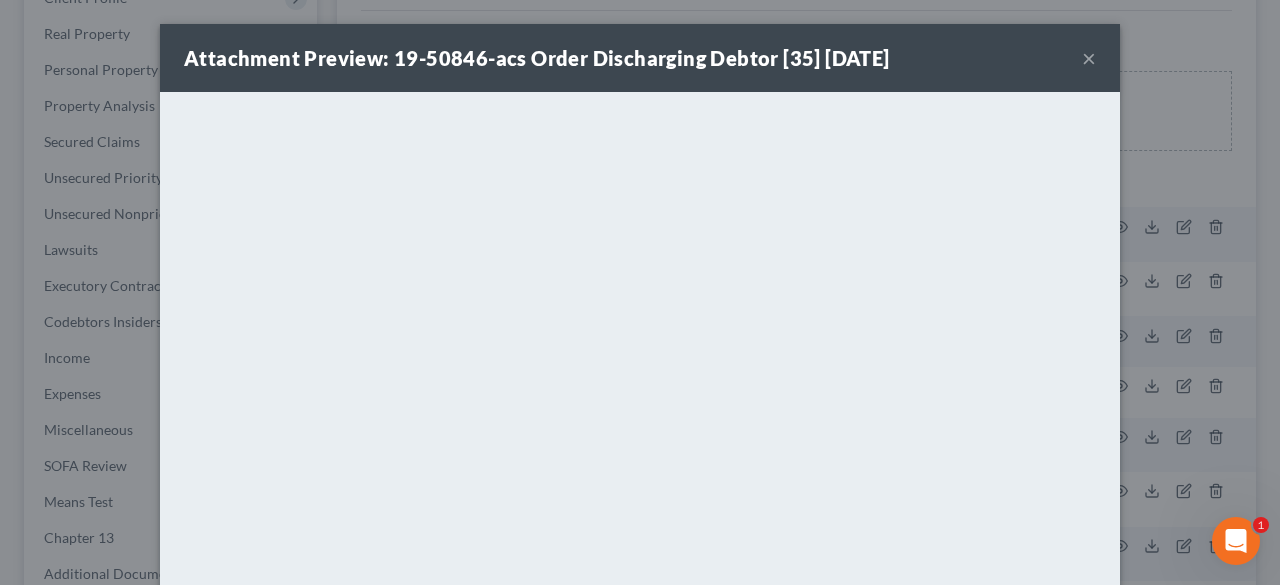 click on "×" at bounding box center [1089, 58] 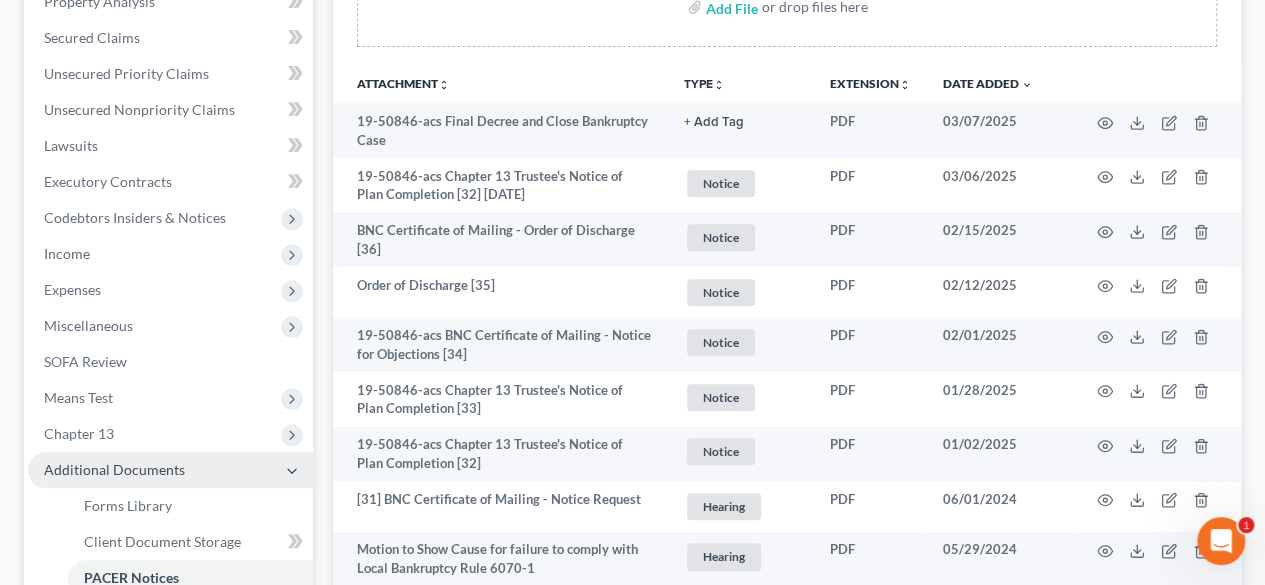 scroll, scrollTop: 500, scrollLeft: 0, axis: vertical 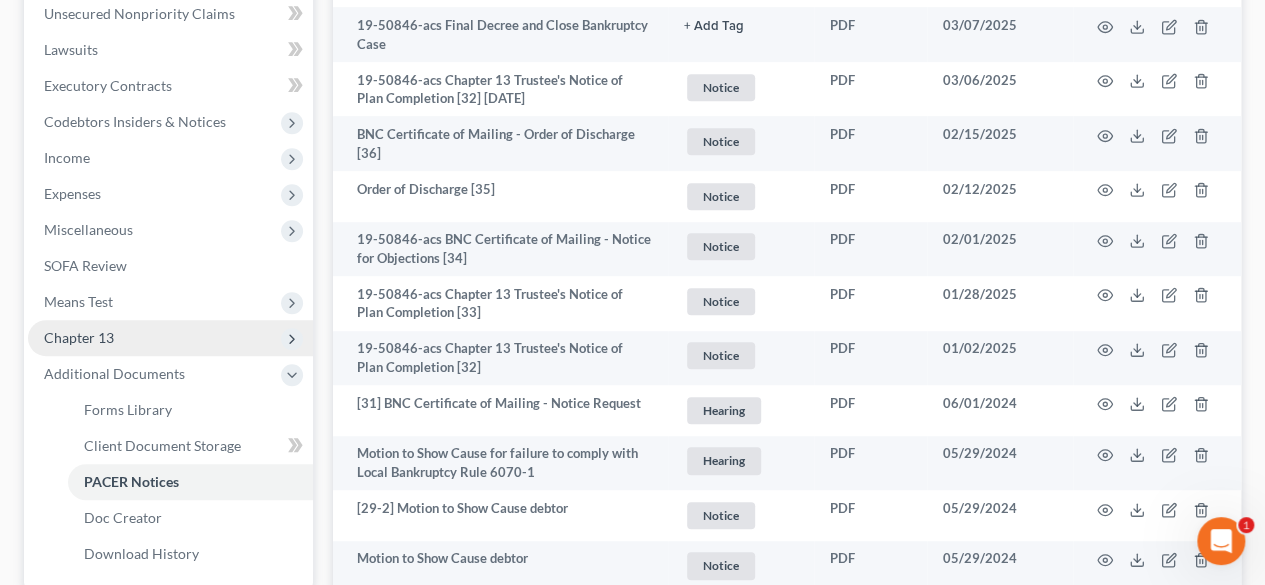 click on "Chapter 13" at bounding box center (79, 337) 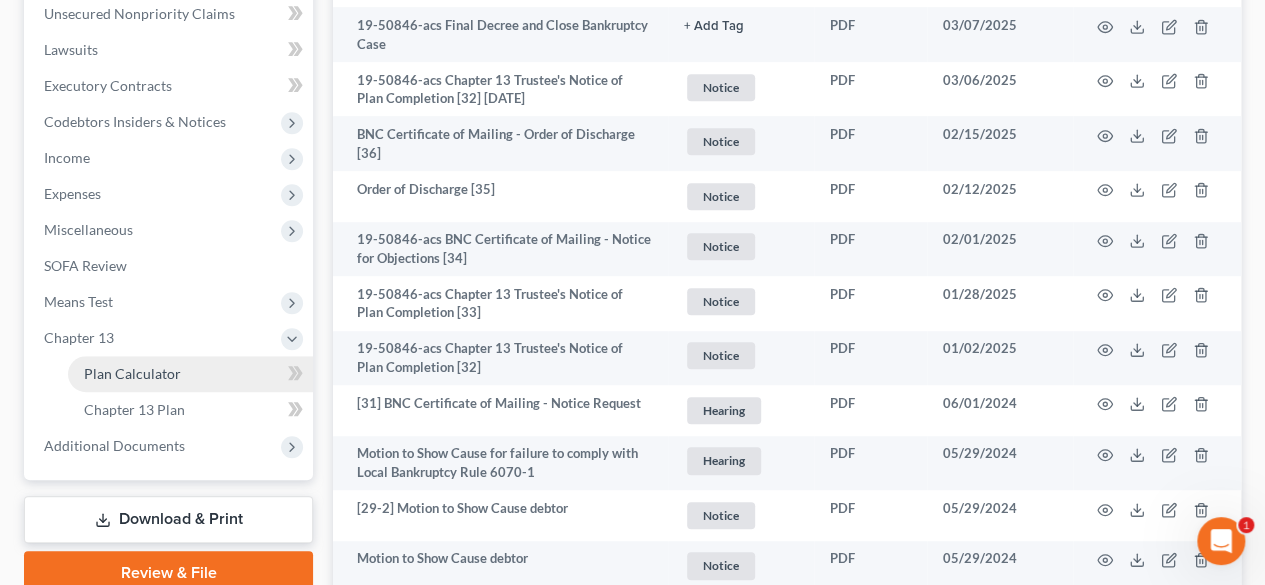 click on "Plan Calculator" at bounding box center (132, 373) 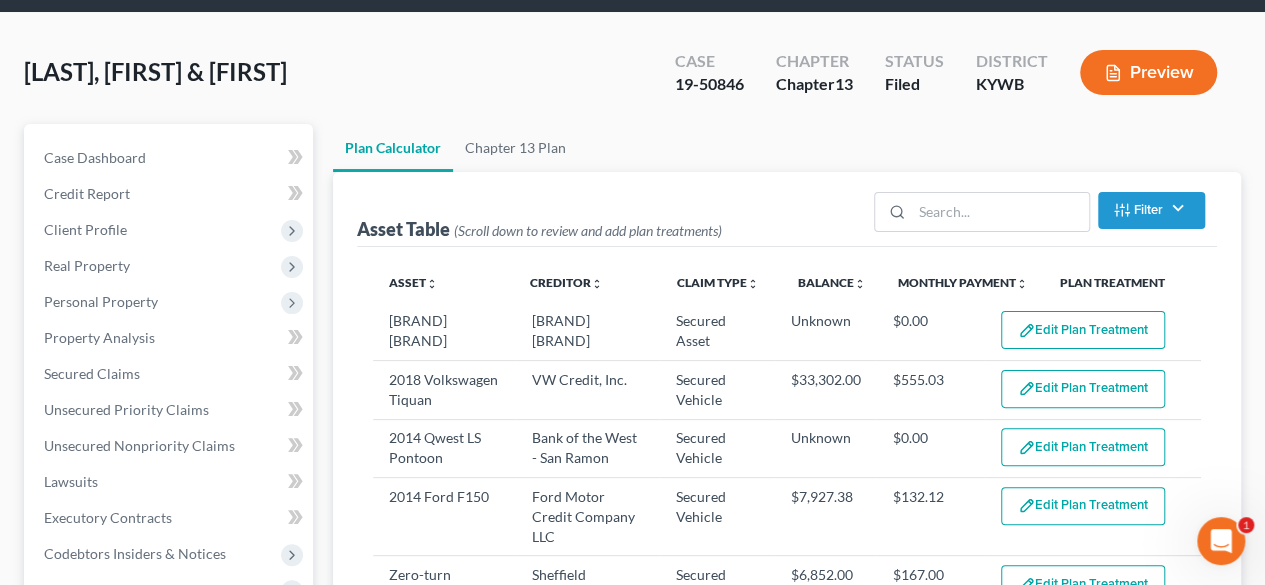 scroll, scrollTop: 100, scrollLeft: 0, axis: vertical 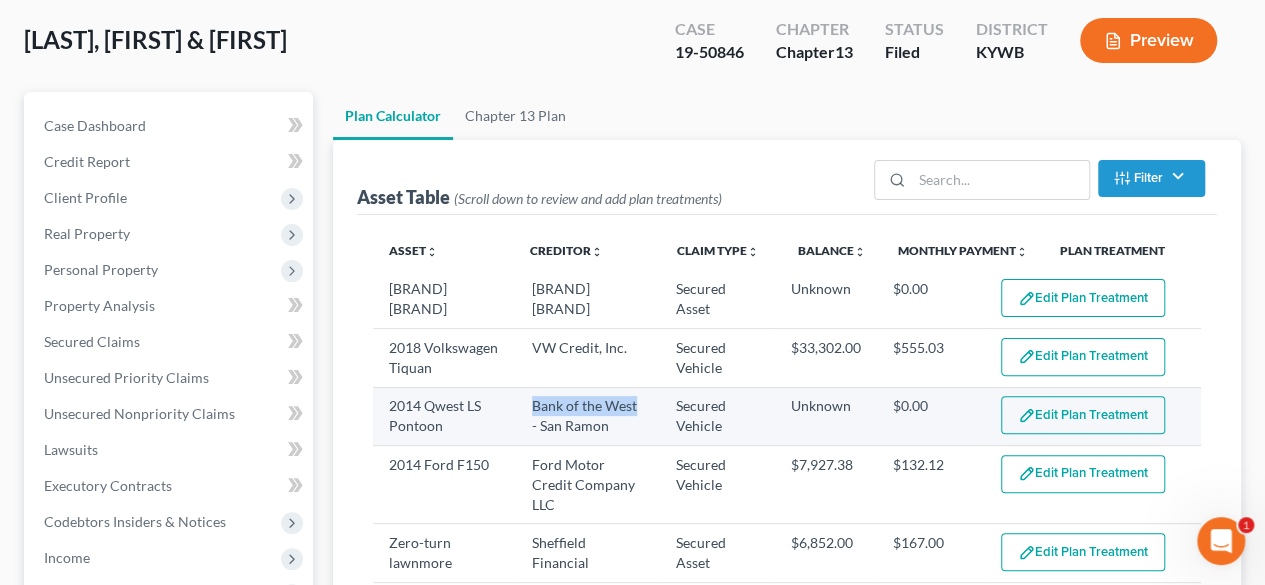 drag, startPoint x: 572, startPoint y: 426, endPoint x: 640, endPoint y: 433, distance: 68.359344 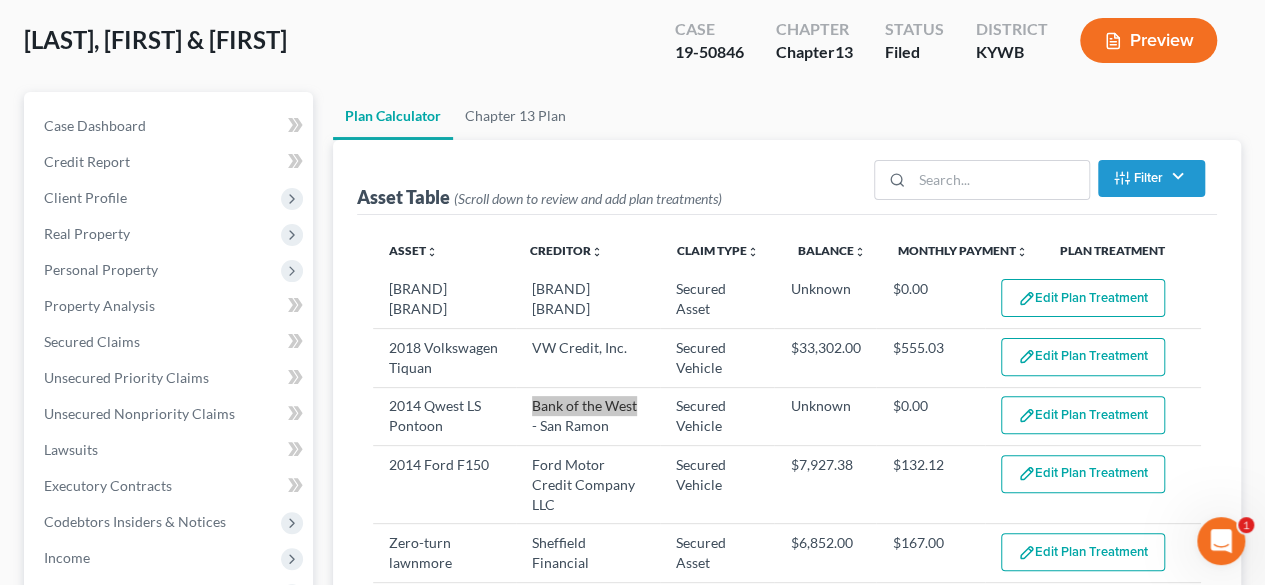 select on "59" 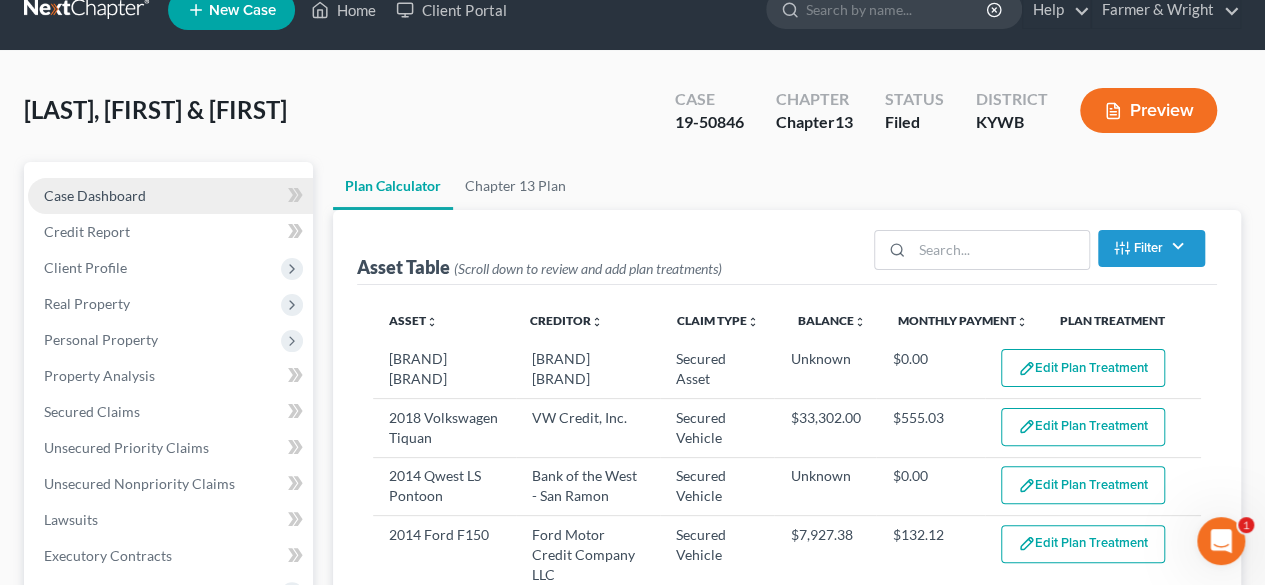 scroll, scrollTop: 0, scrollLeft: 0, axis: both 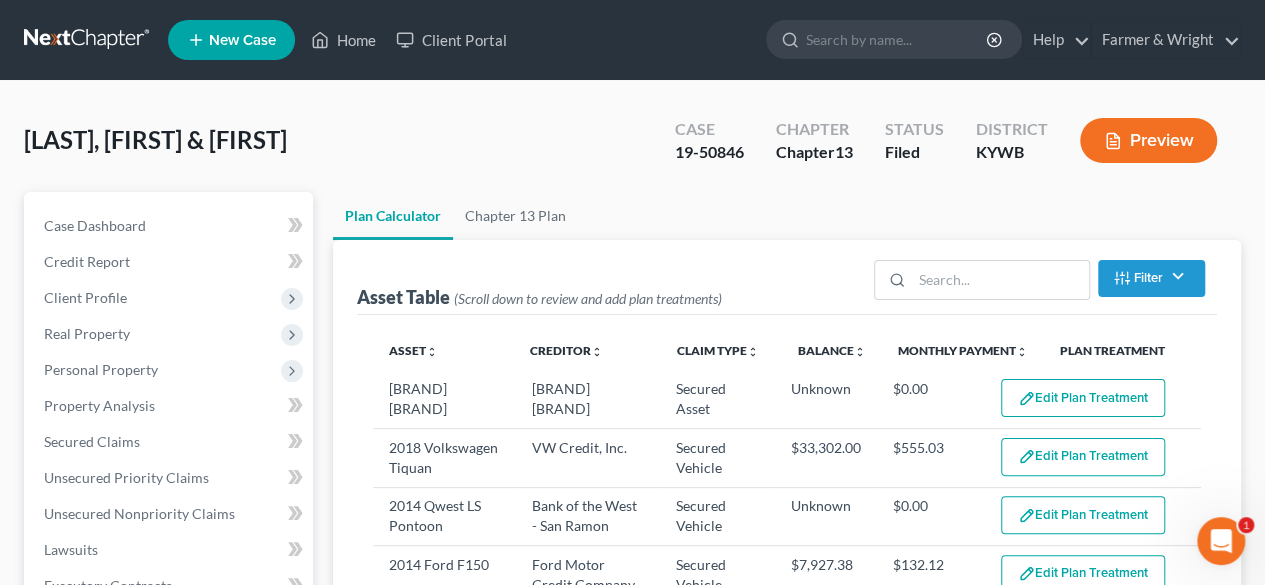 click at bounding box center [88, 40] 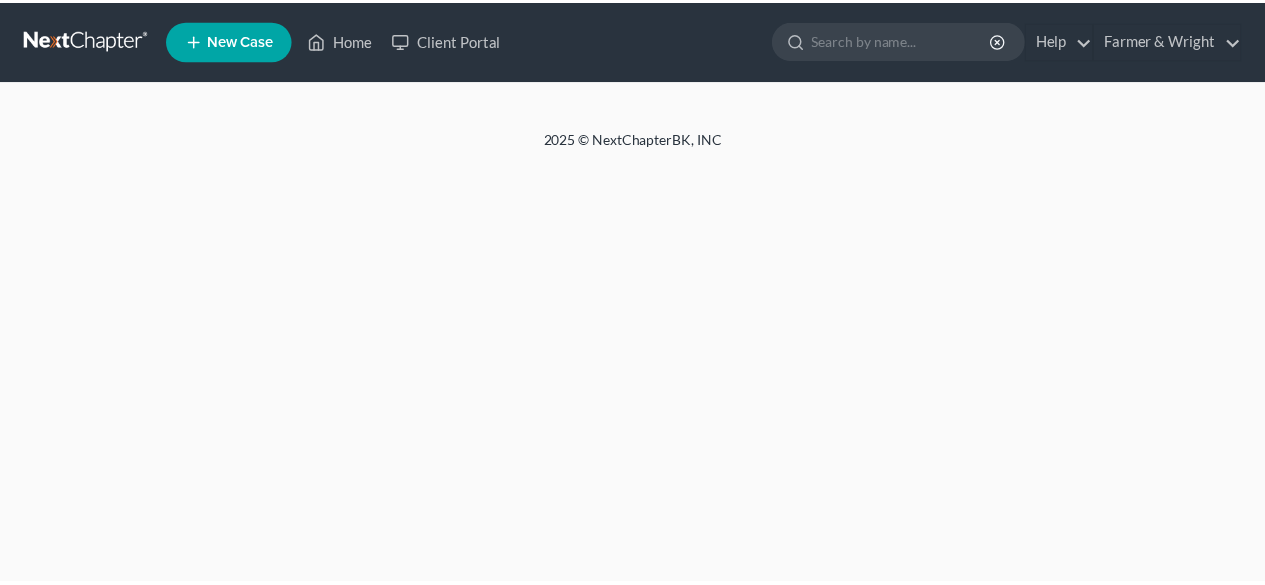scroll, scrollTop: 0, scrollLeft: 0, axis: both 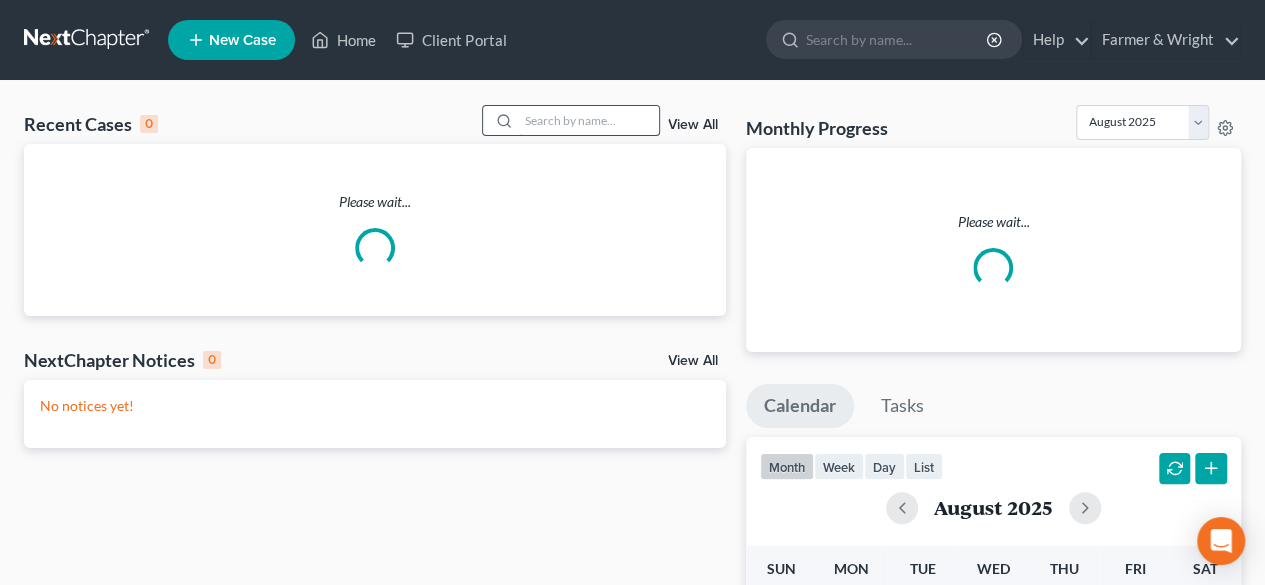 click at bounding box center [589, 120] 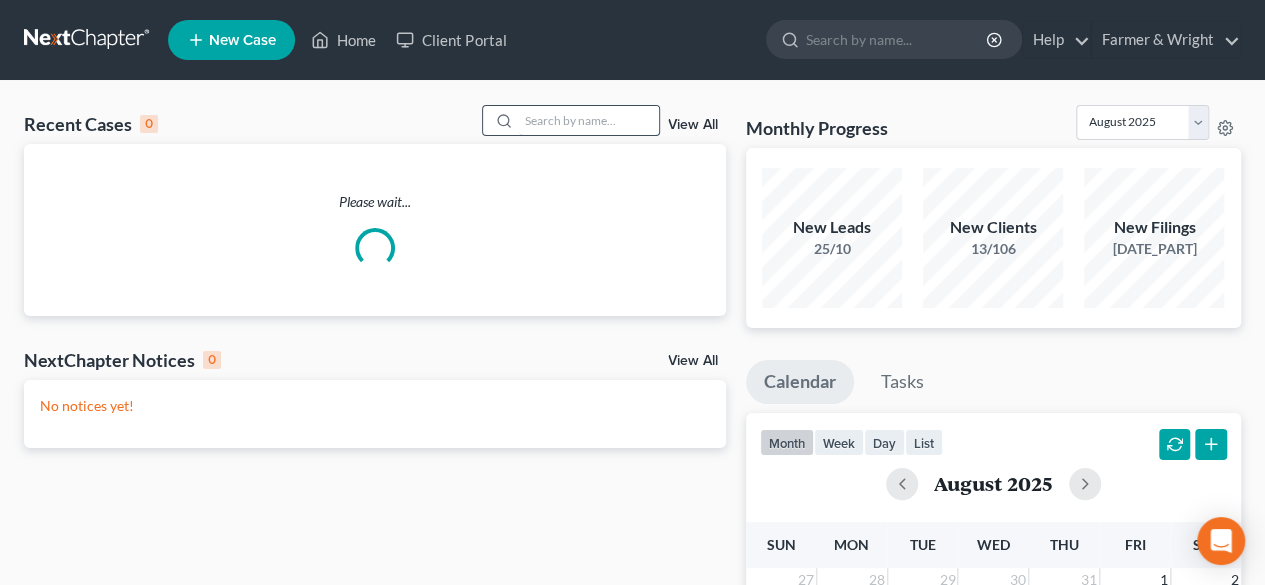 paste on "24-70397" 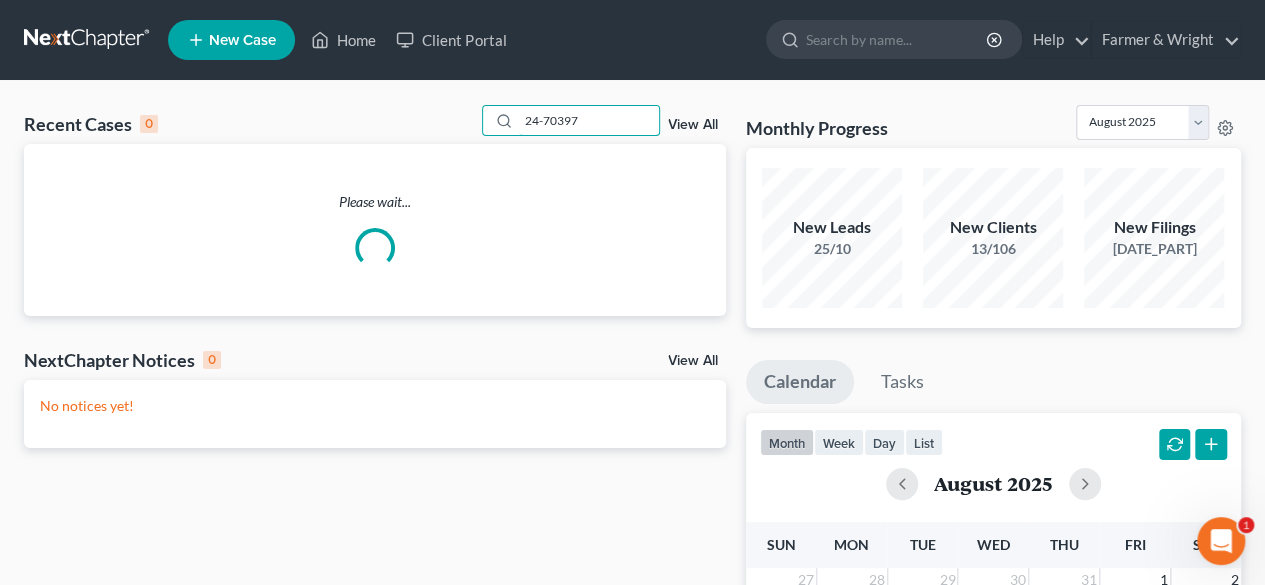 scroll, scrollTop: 0, scrollLeft: 0, axis: both 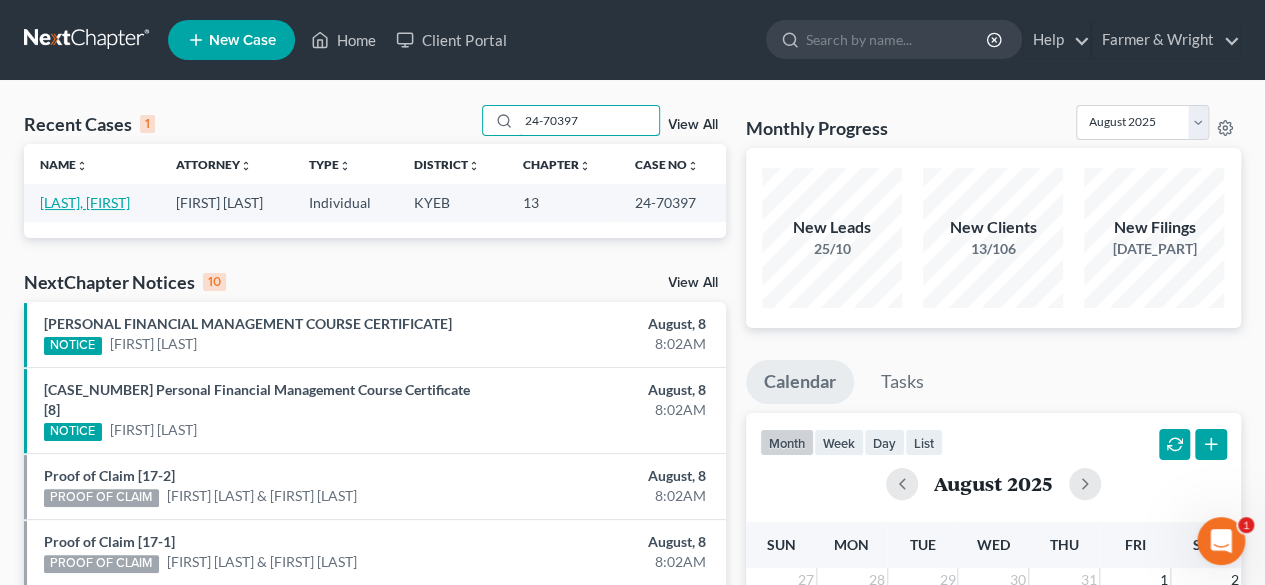 type on "24-70397" 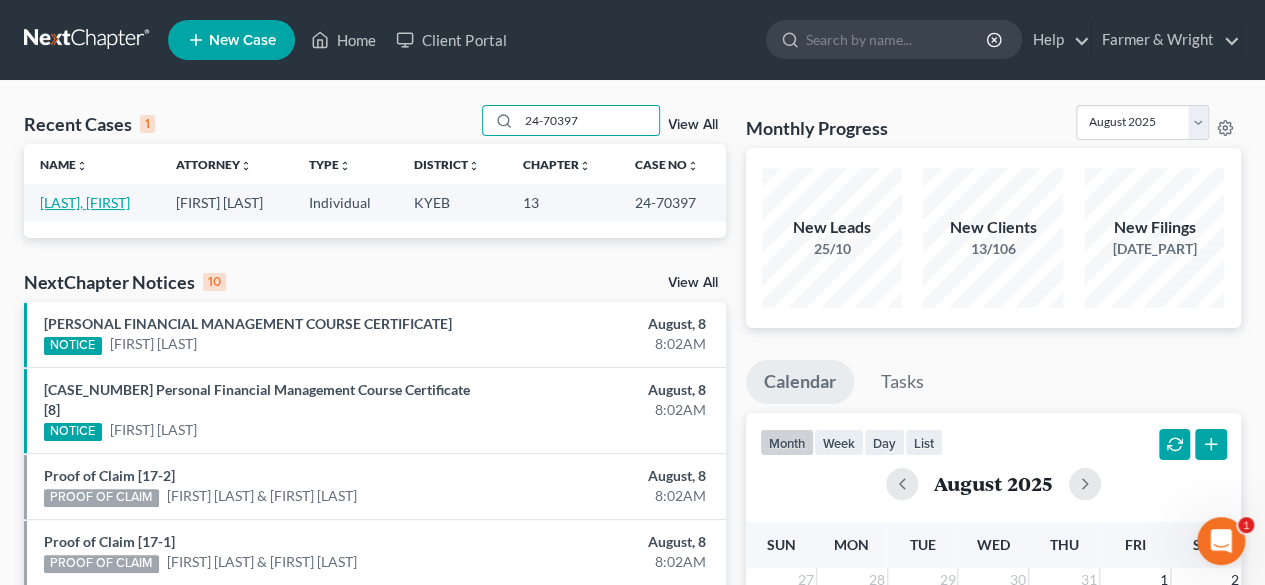 click on "Caudill, Brandon" at bounding box center (85, 202) 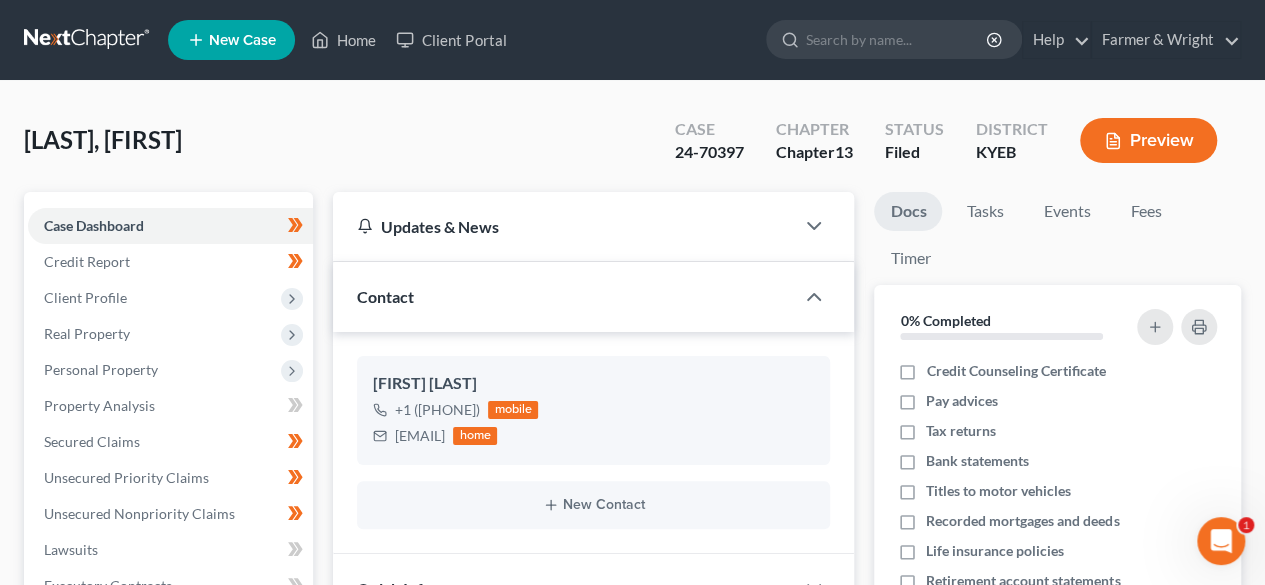 scroll, scrollTop: 548, scrollLeft: 0, axis: vertical 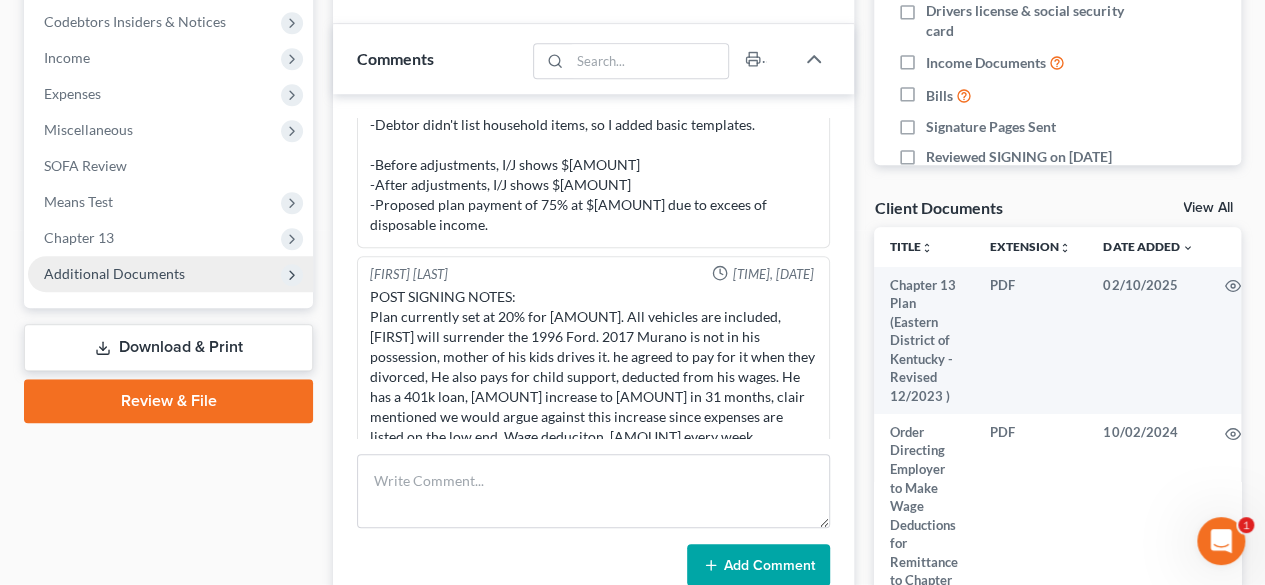 click on "Additional Documents" at bounding box center (170, 274) 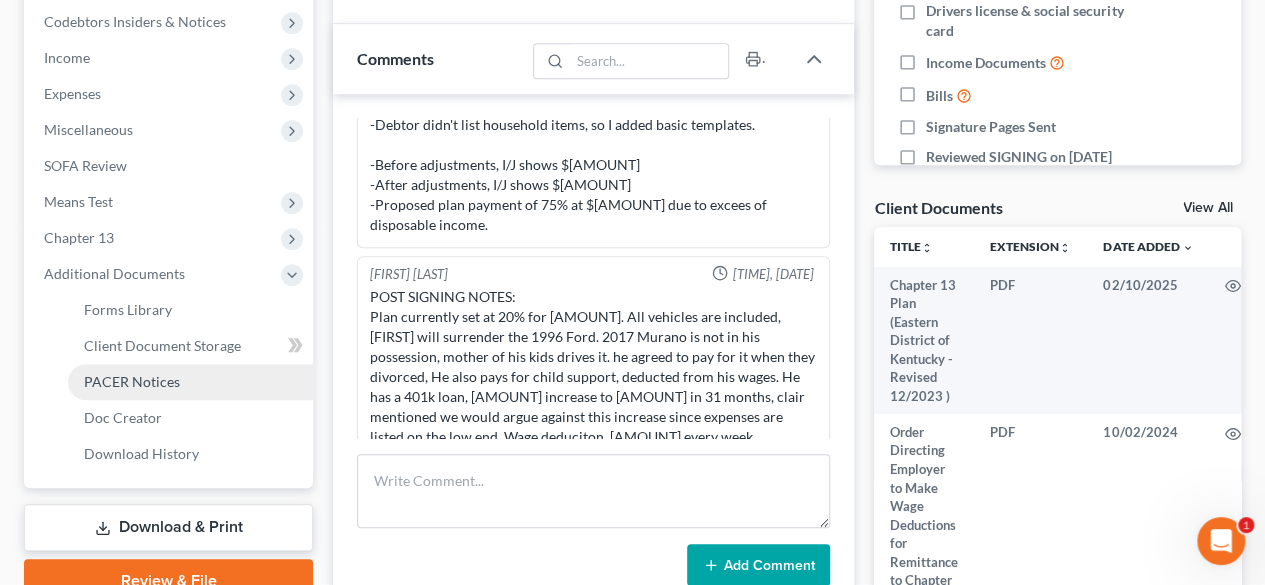 click on "PACER Notices" at bounding box center (132, 381) 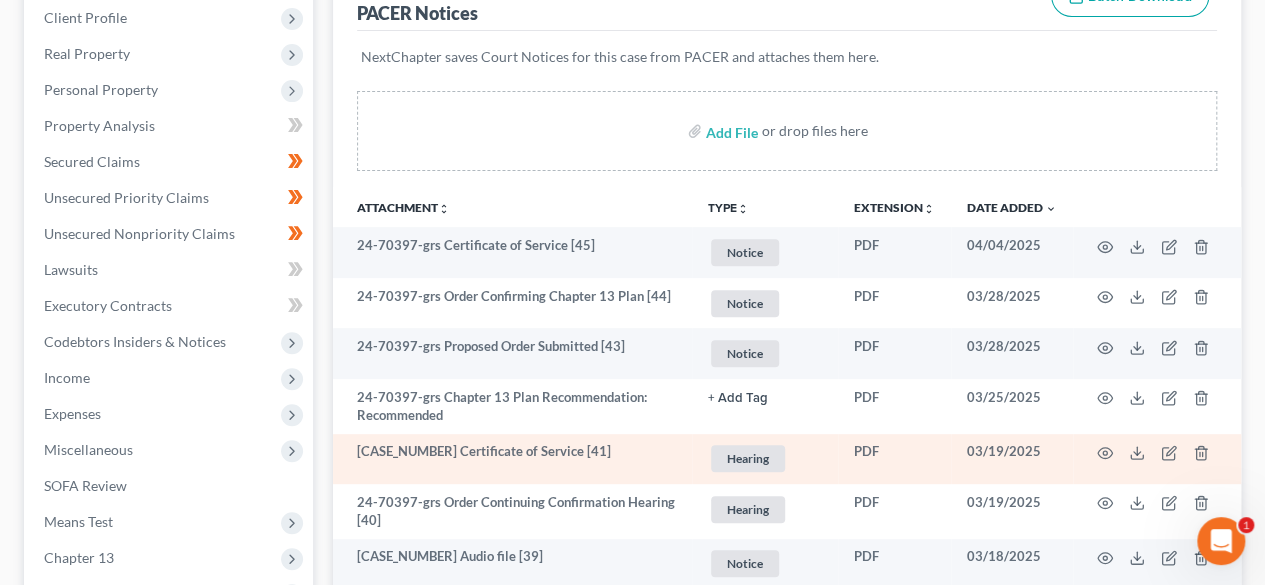 scroll, scrollTop: 400, scrollLeft: 0, axis: vertical 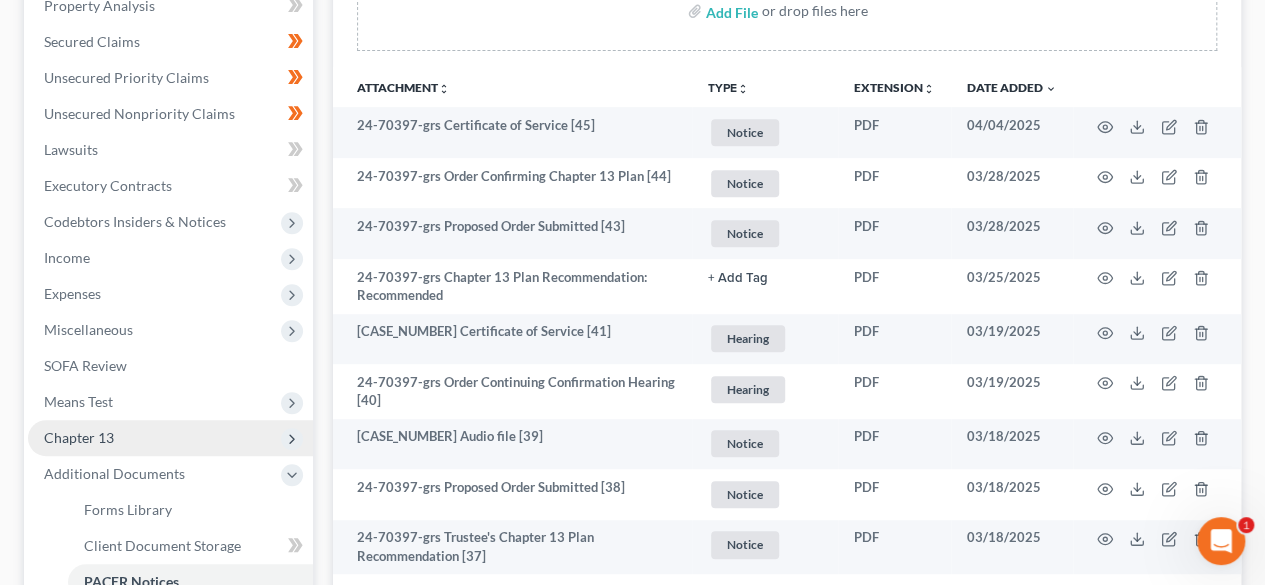 click on "Chapter 13" at bounding box center [170, 438] 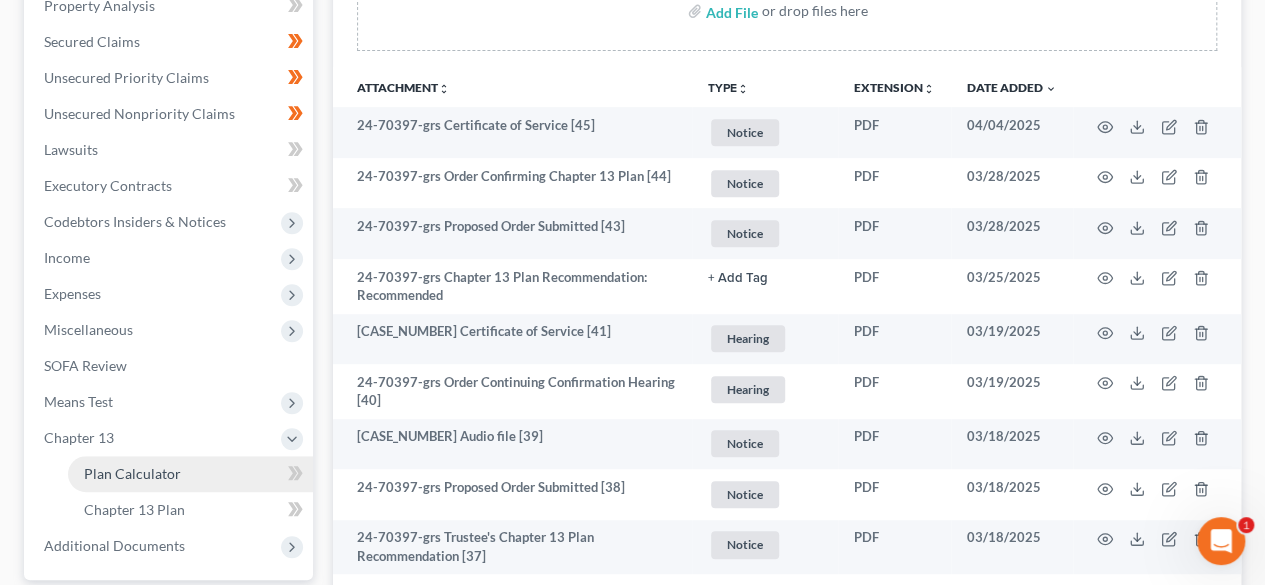 click on "Plan Calculator" at bounding box center [132, 473] 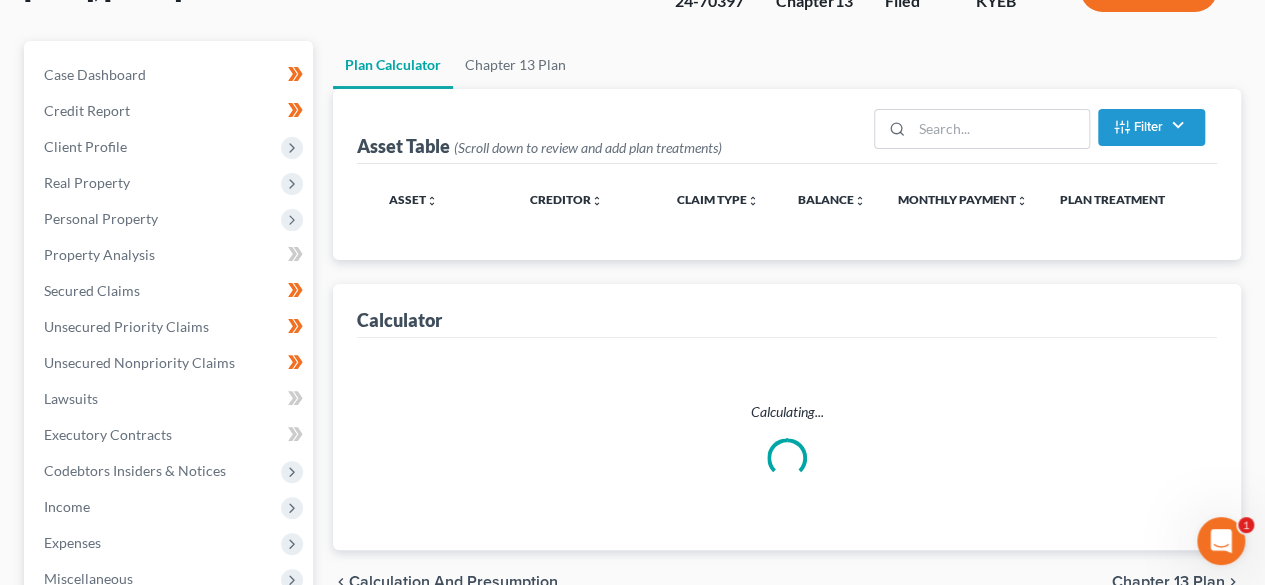 scroll, scrollTop: 0, scrollLeft: 0, axis: both 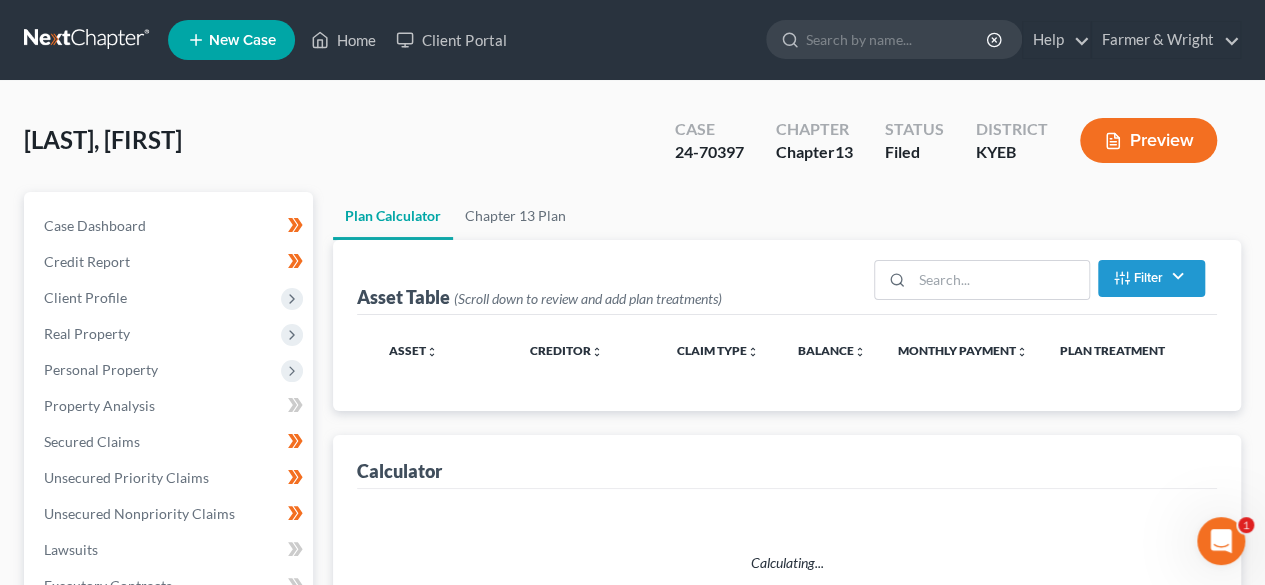 select on "59" 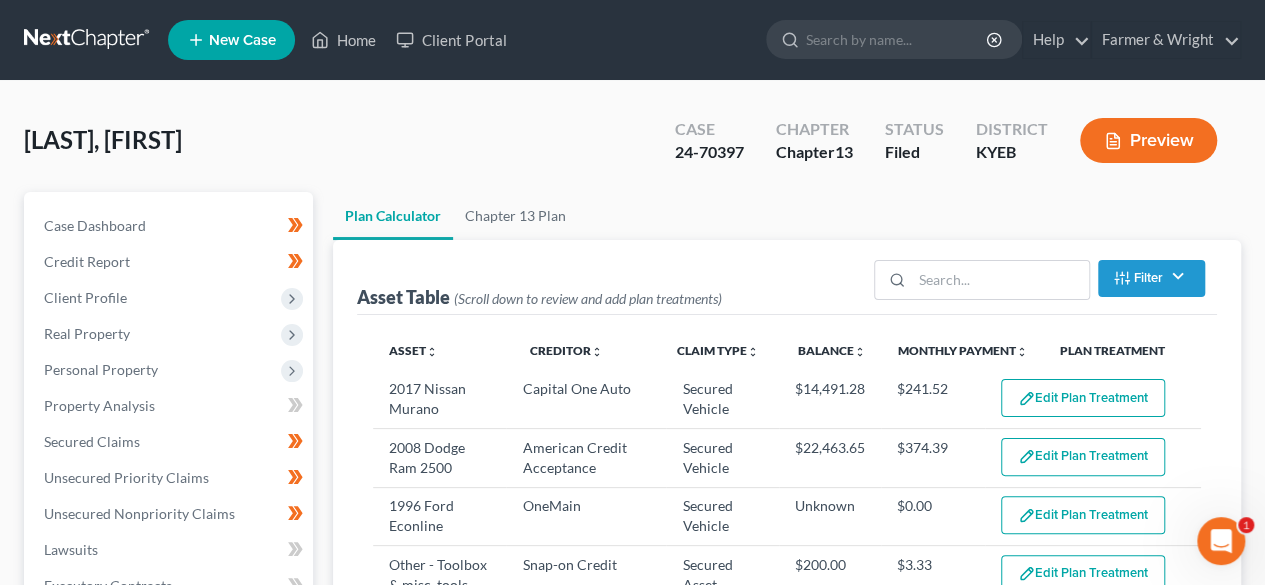 select on "59" 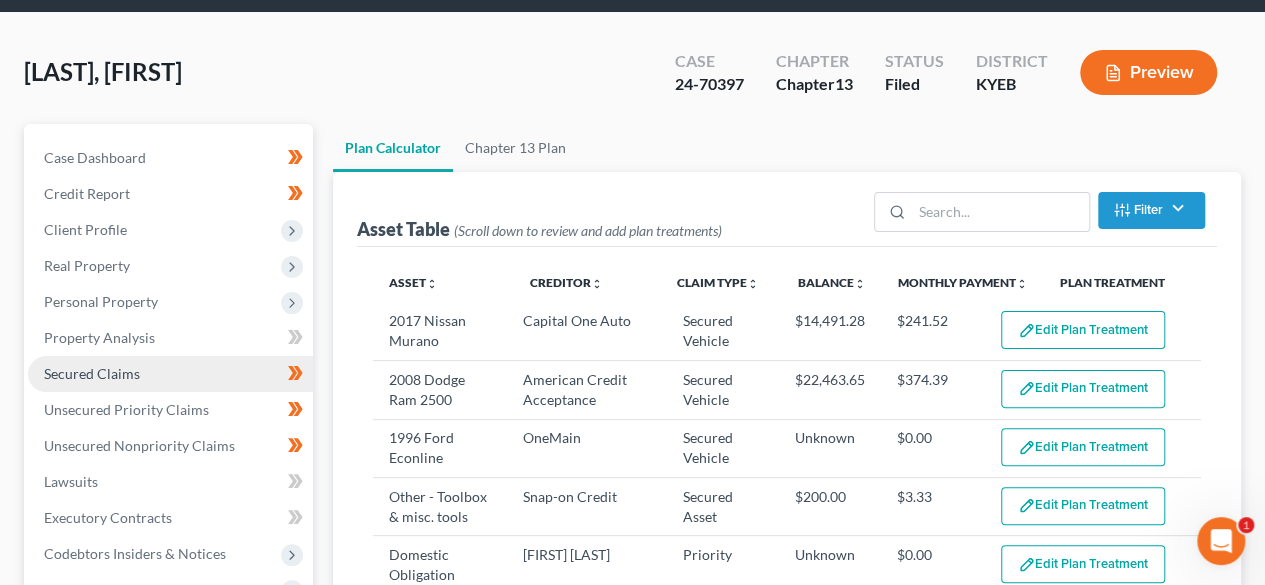 scroll, scrollTop: 100, scrollLeft: 0, axis: vertical 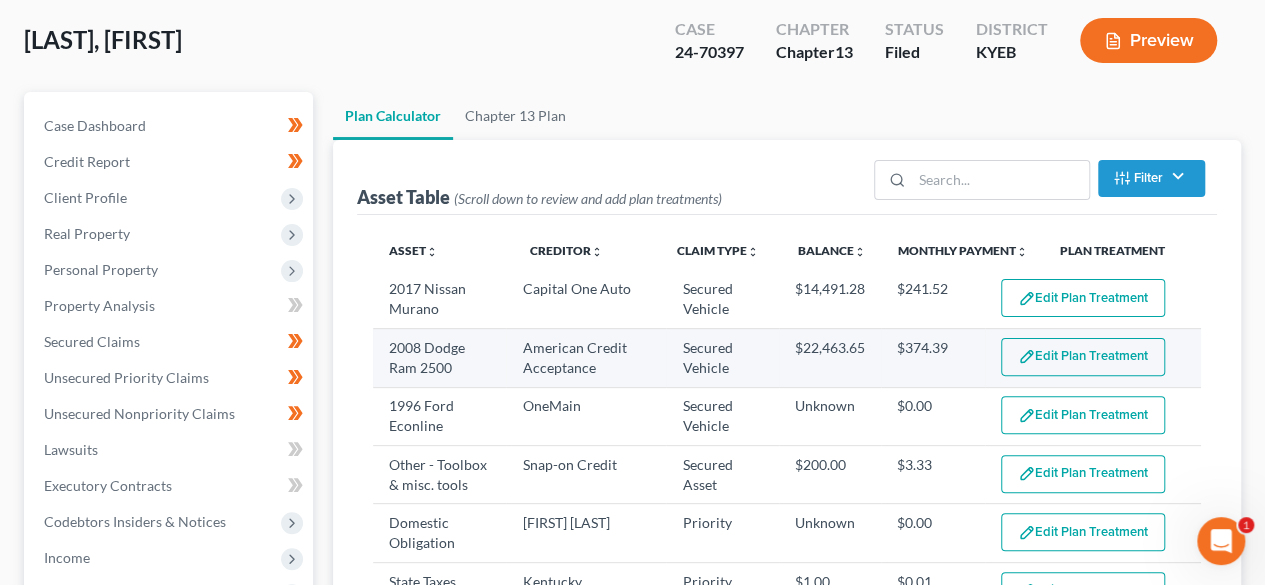 click on "Edit Plan Treatment" at bounding box center [1083, 357] 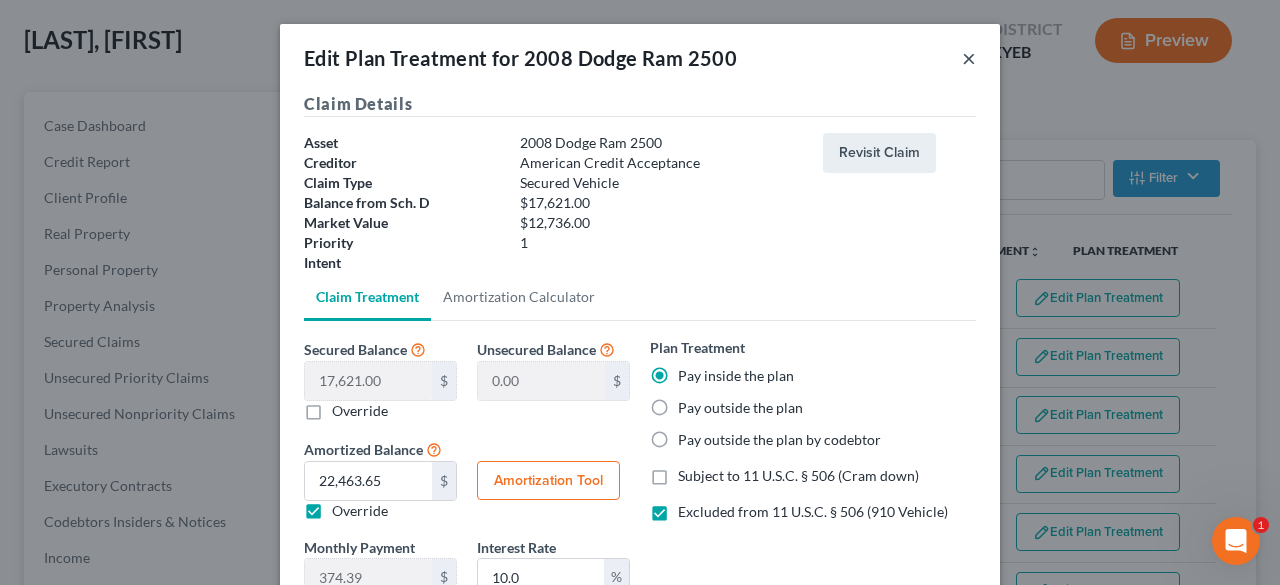 click on "×" at bounding box center [969, 58] 